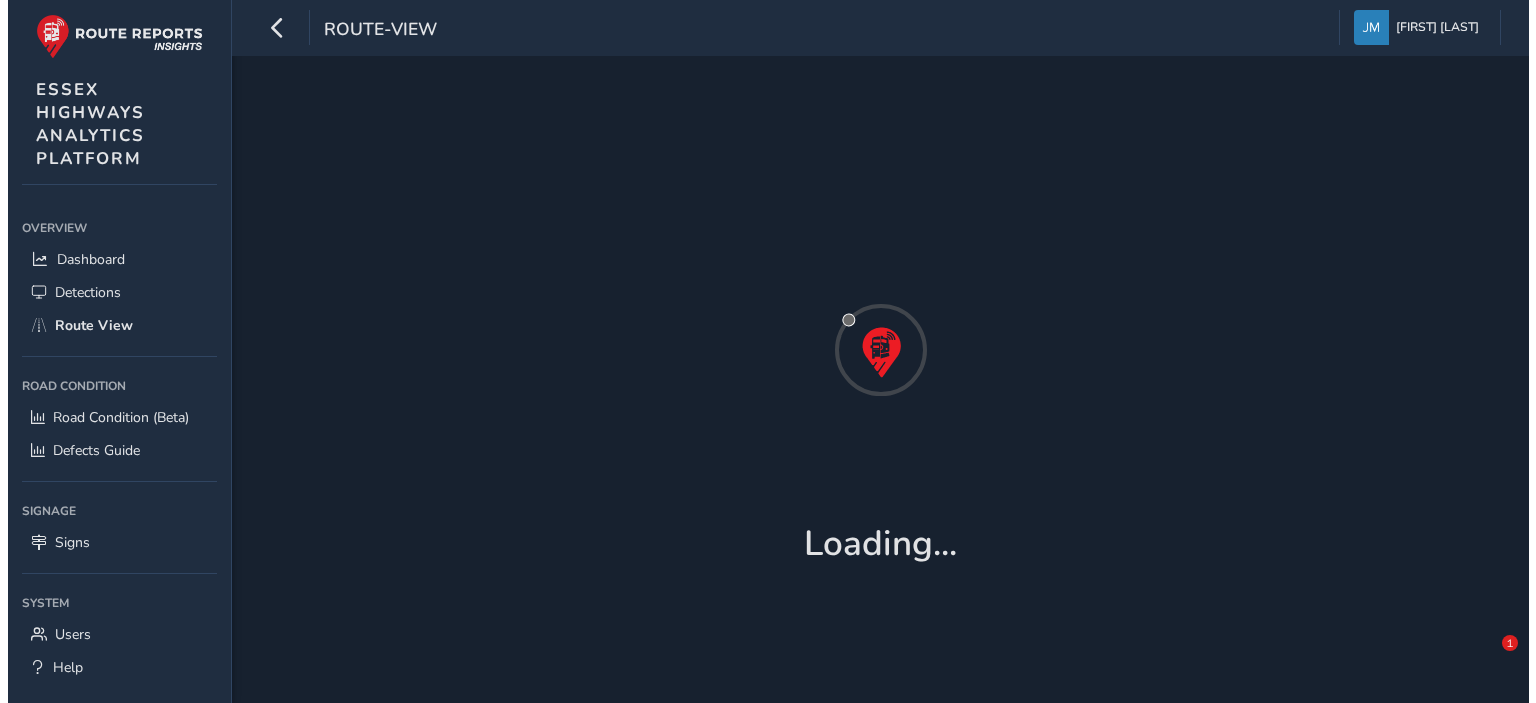 scroll, scrollTop: 0, scrollLeft: 0, axis: both 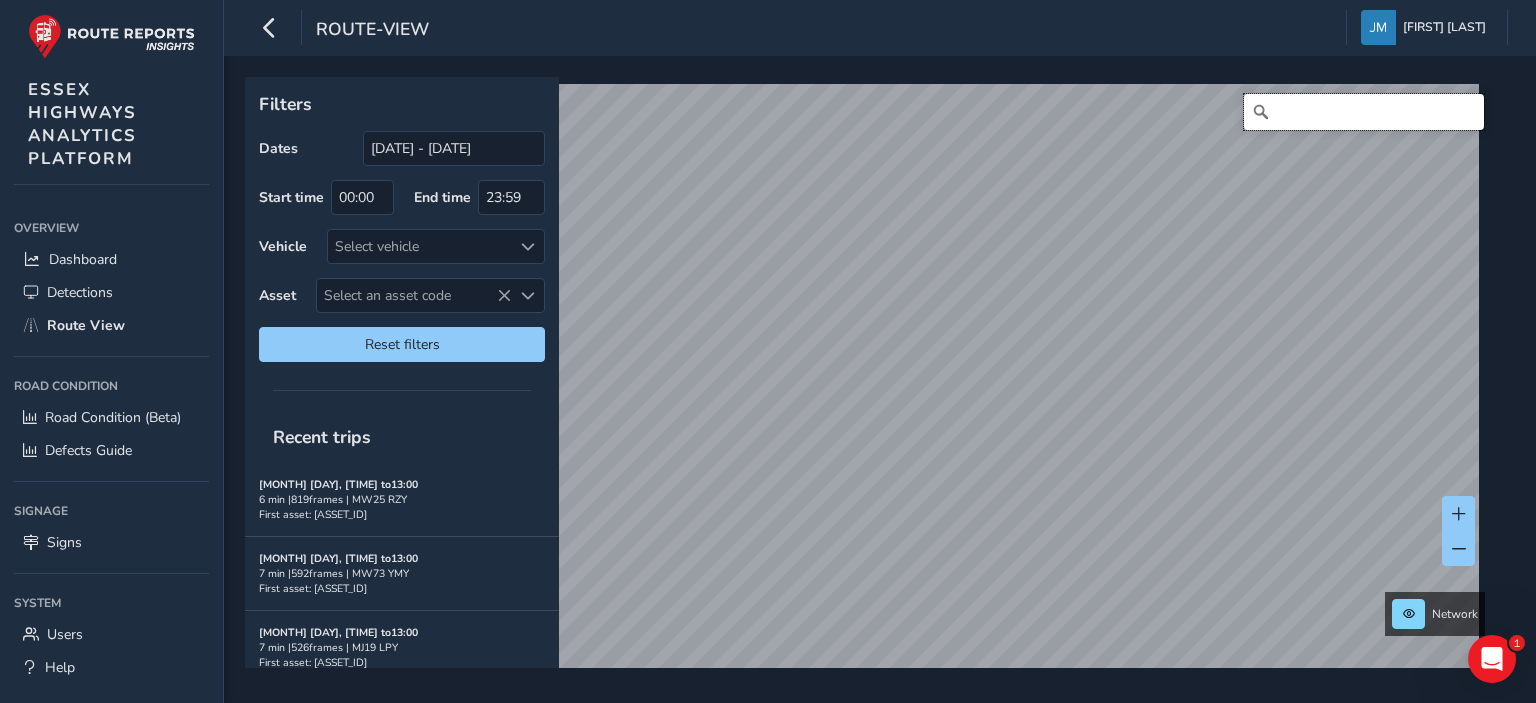click at bounding box center [1364, 112] 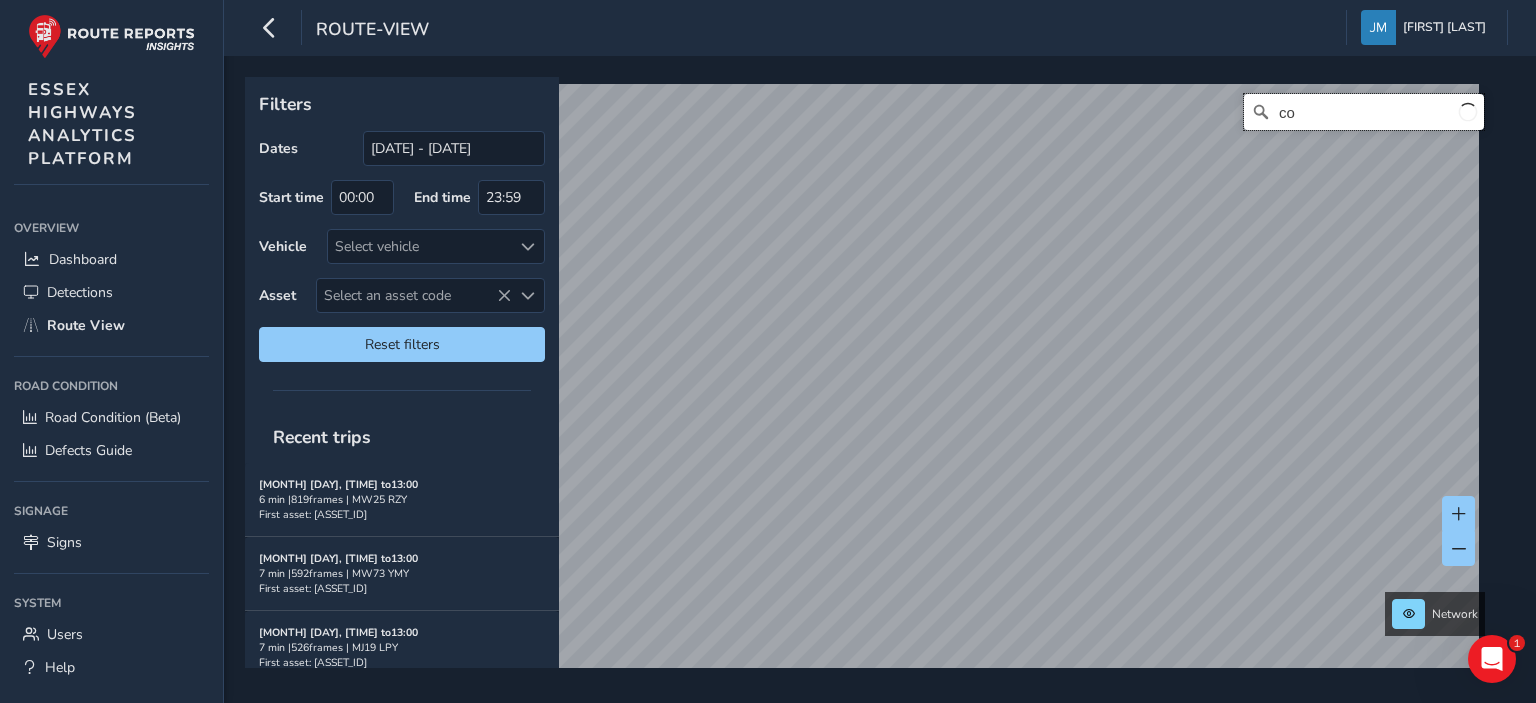 type on "c" 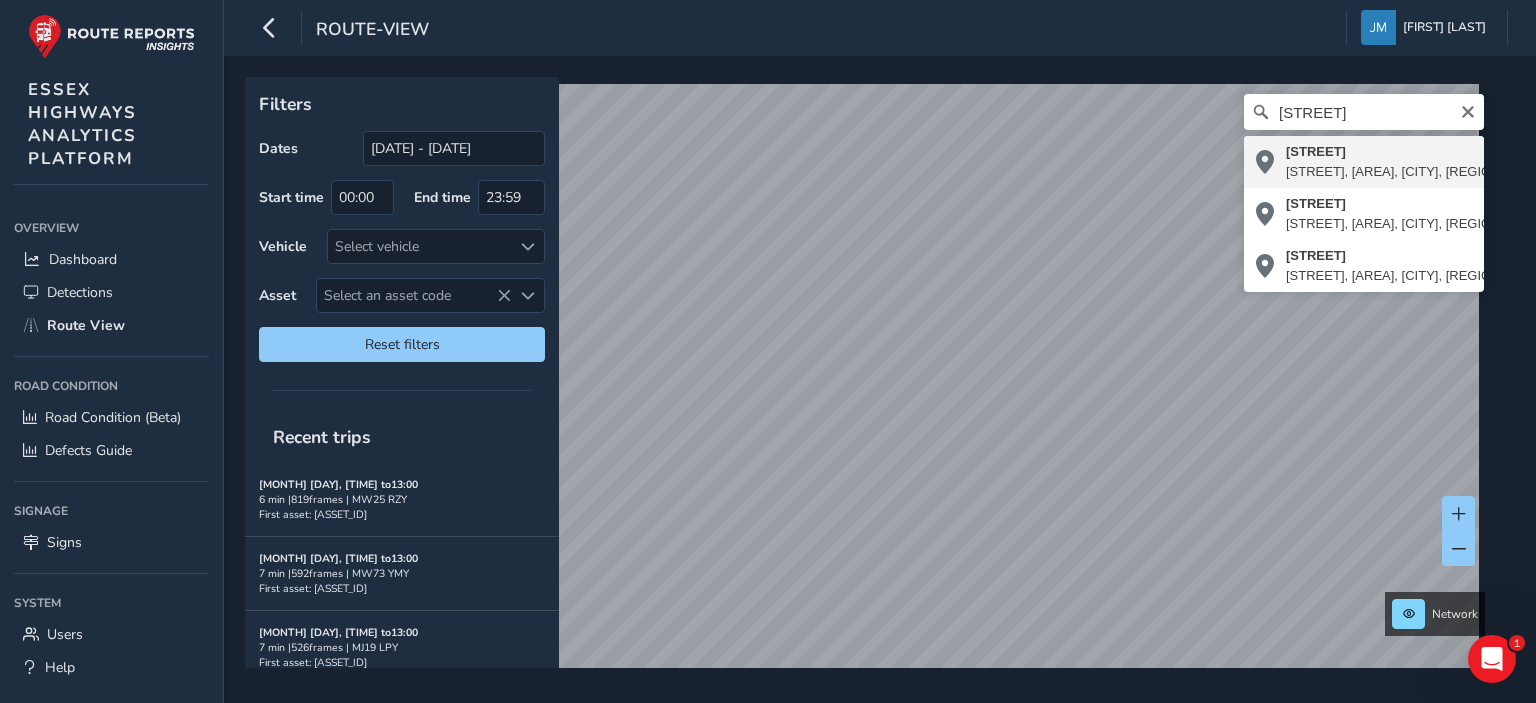type on "[STREET], [AREA], [TOWN], [COUNTY], [COUNTRY], [POSTCODE], [COUNTRY]" 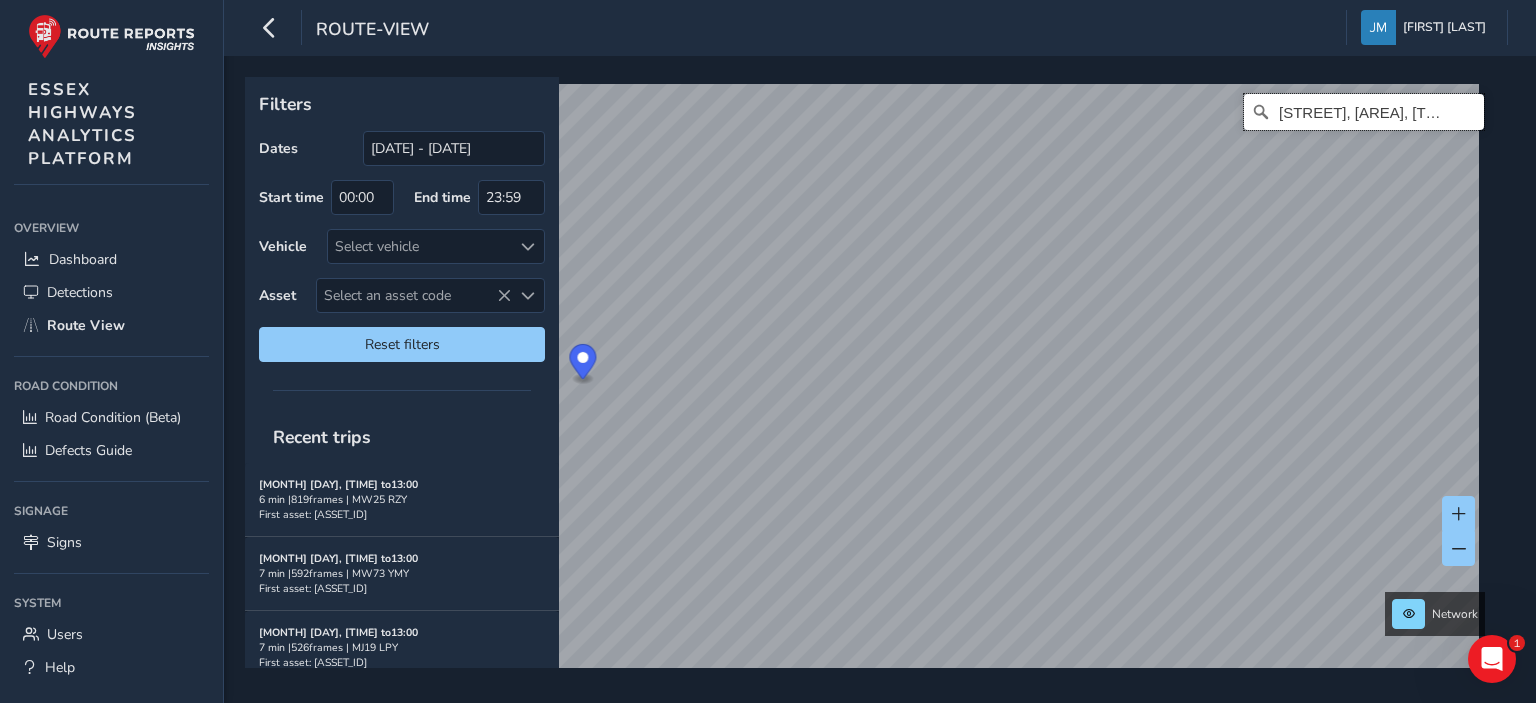 scroll, scrollTop: 0, scrollLeft: 0, axis: both 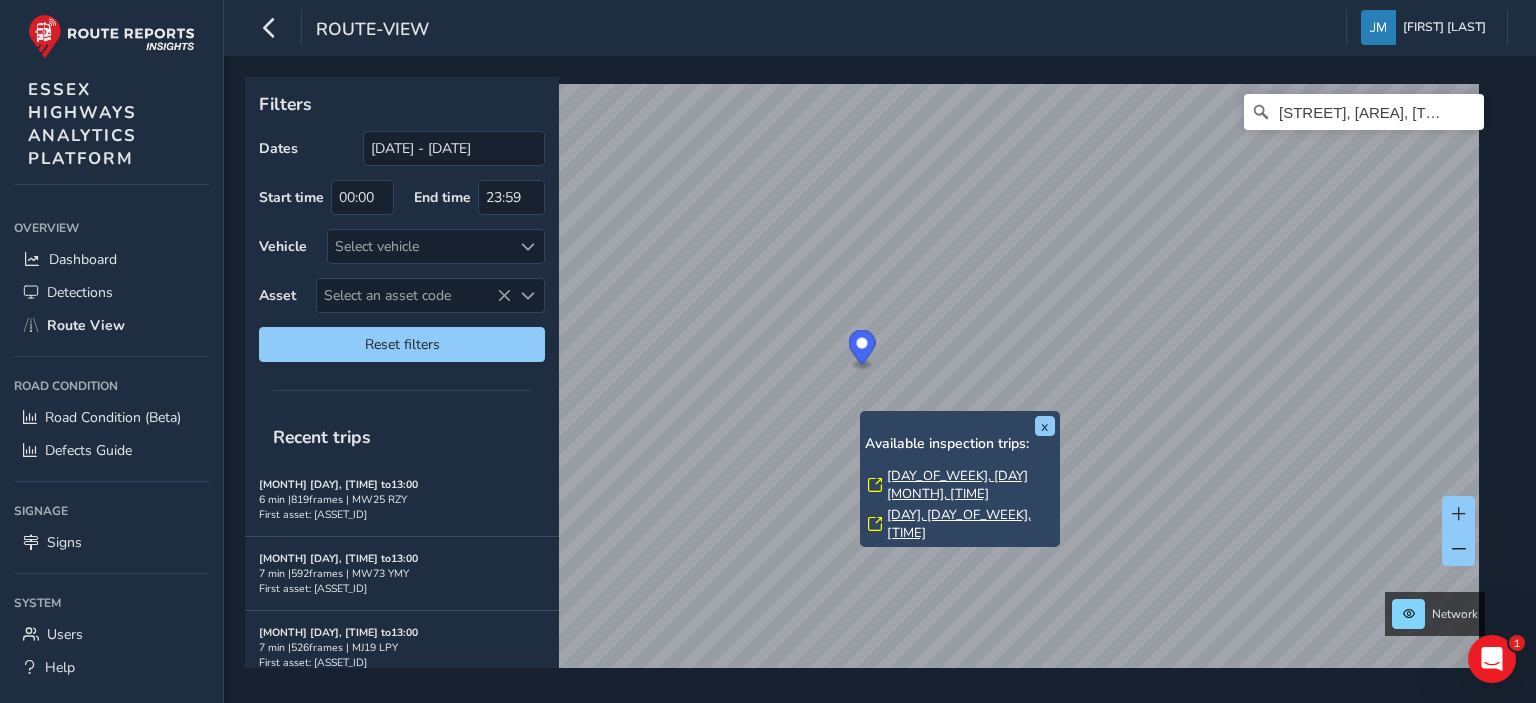 click on "[DAY_OF_WEEK], [DAY] [MONTH], [TIME]" at bounding box center (971, 485) 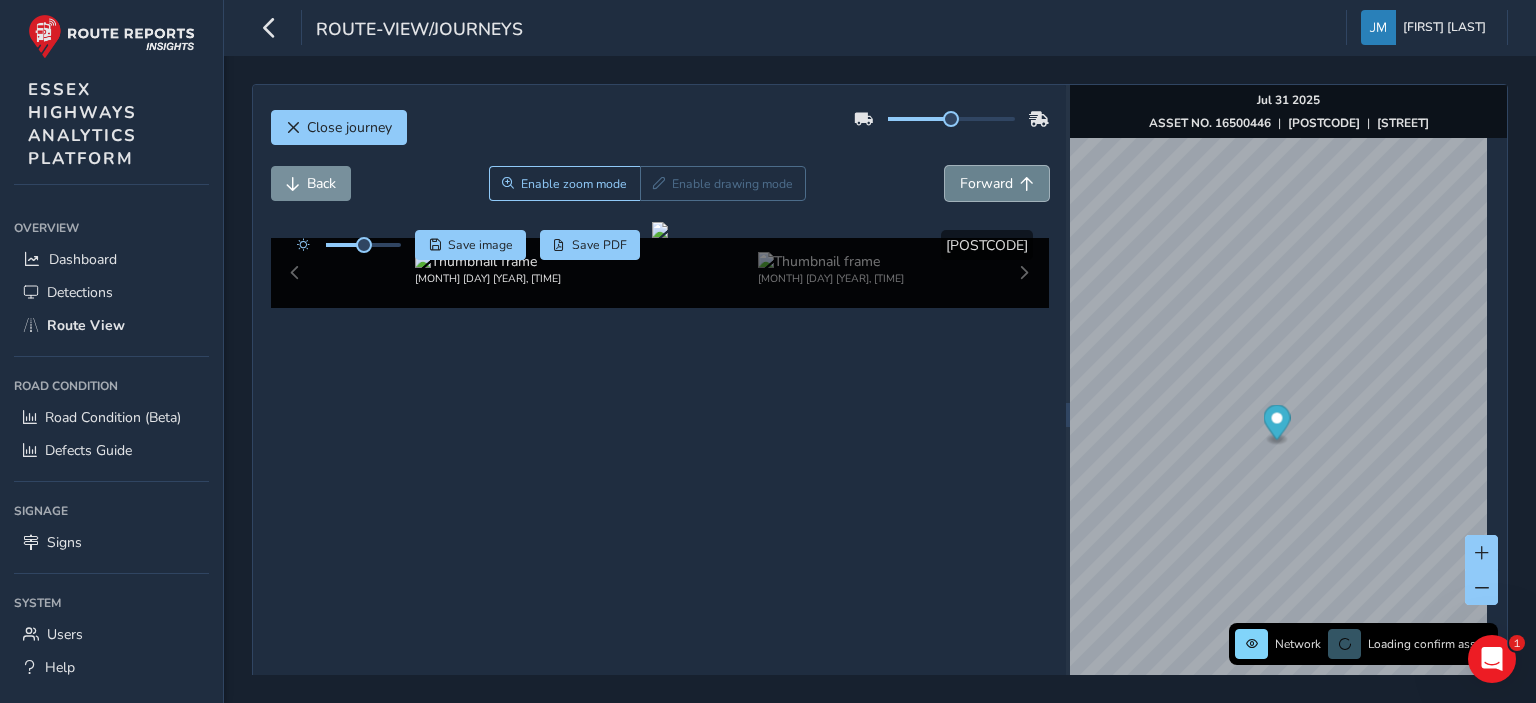 click on "Forward" at bounding box center [986, 183] 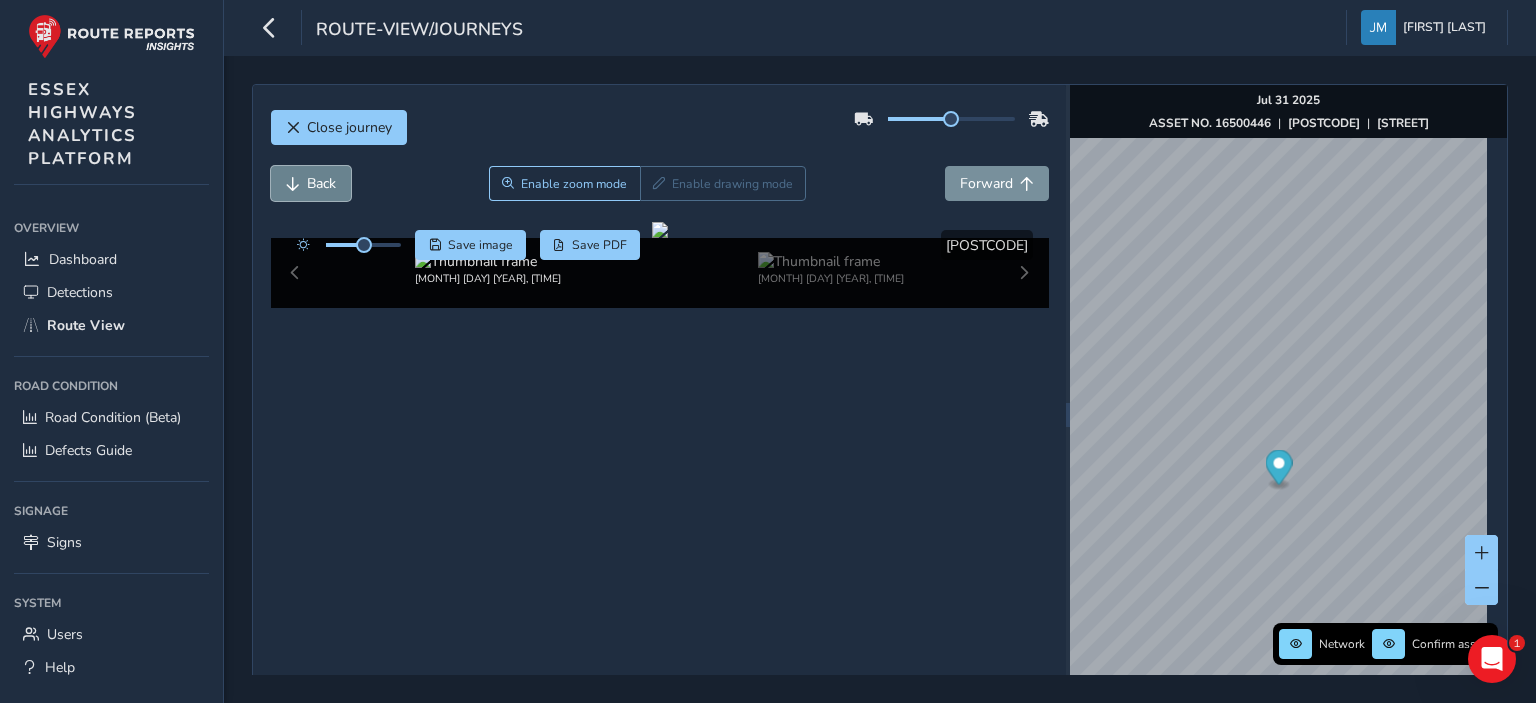 click on "Back" at bounding box center (321, 183) 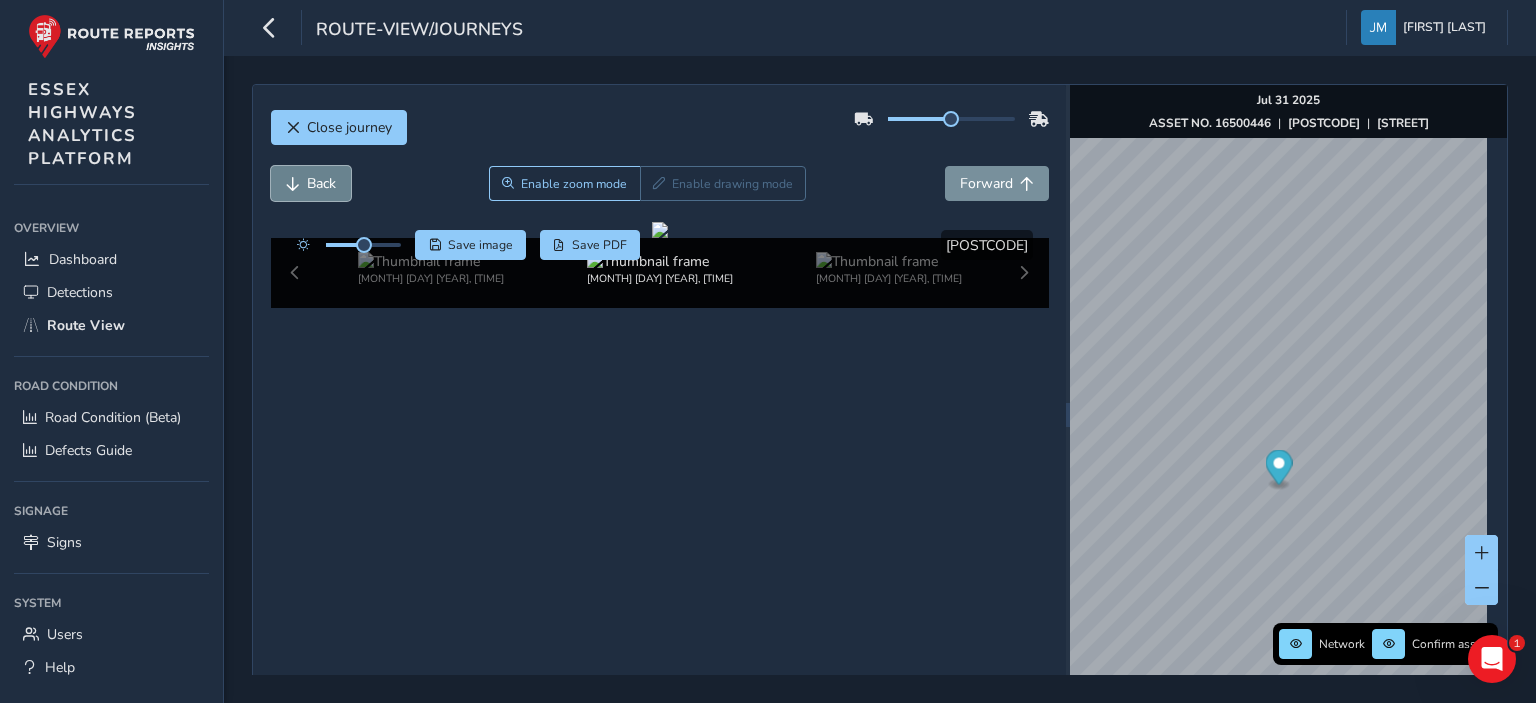 click on "Back" at bounding box center (321, 183) 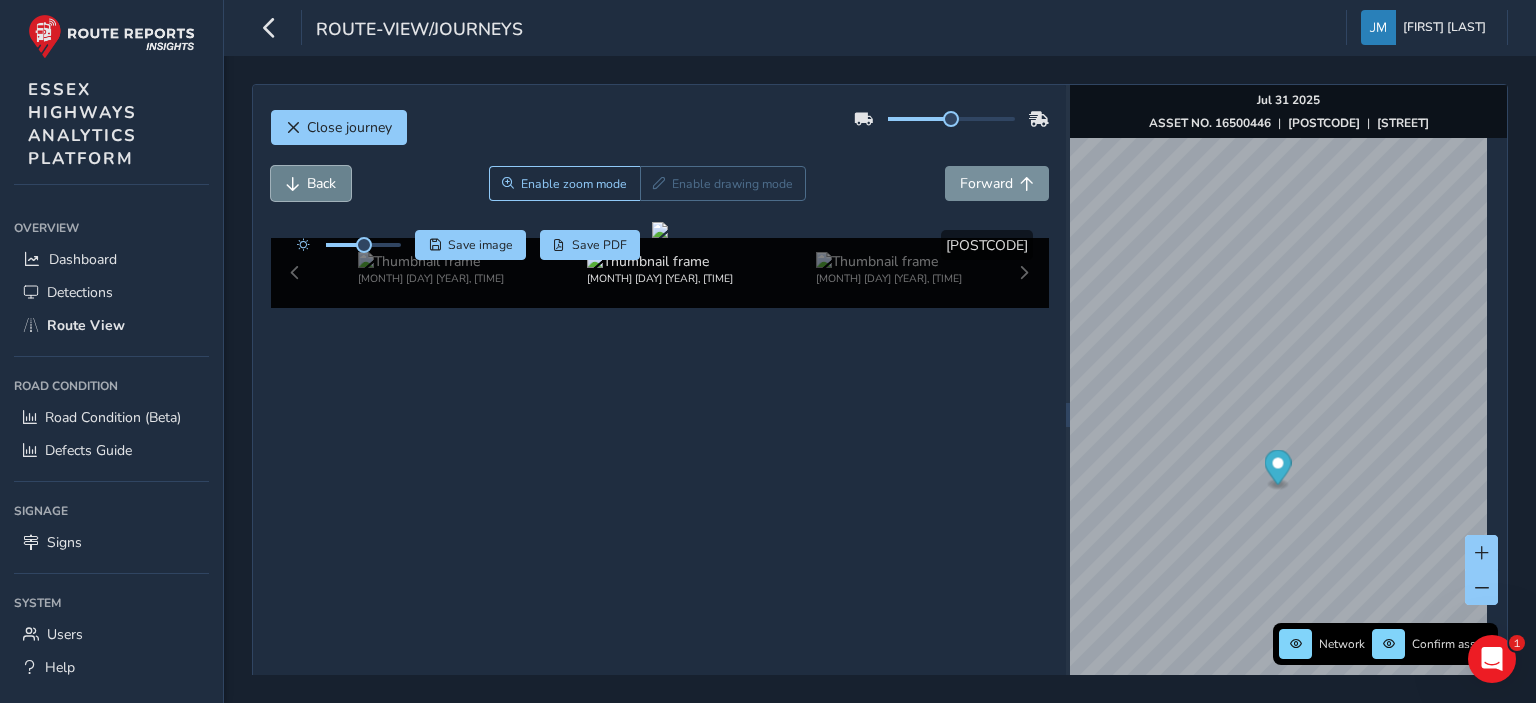 click on "Back" at bounding box center (321, 183) 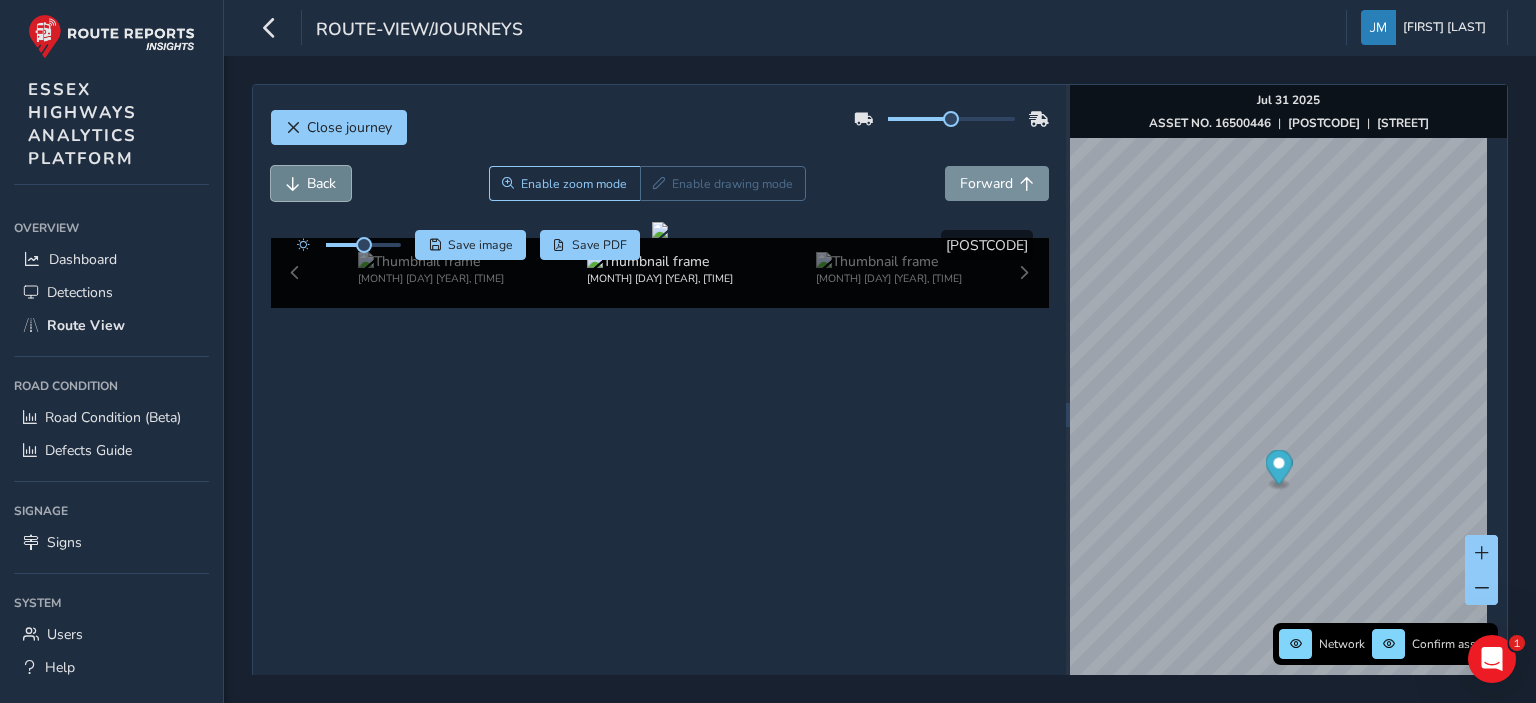 click on "Back" at bounding box center [321, 183] 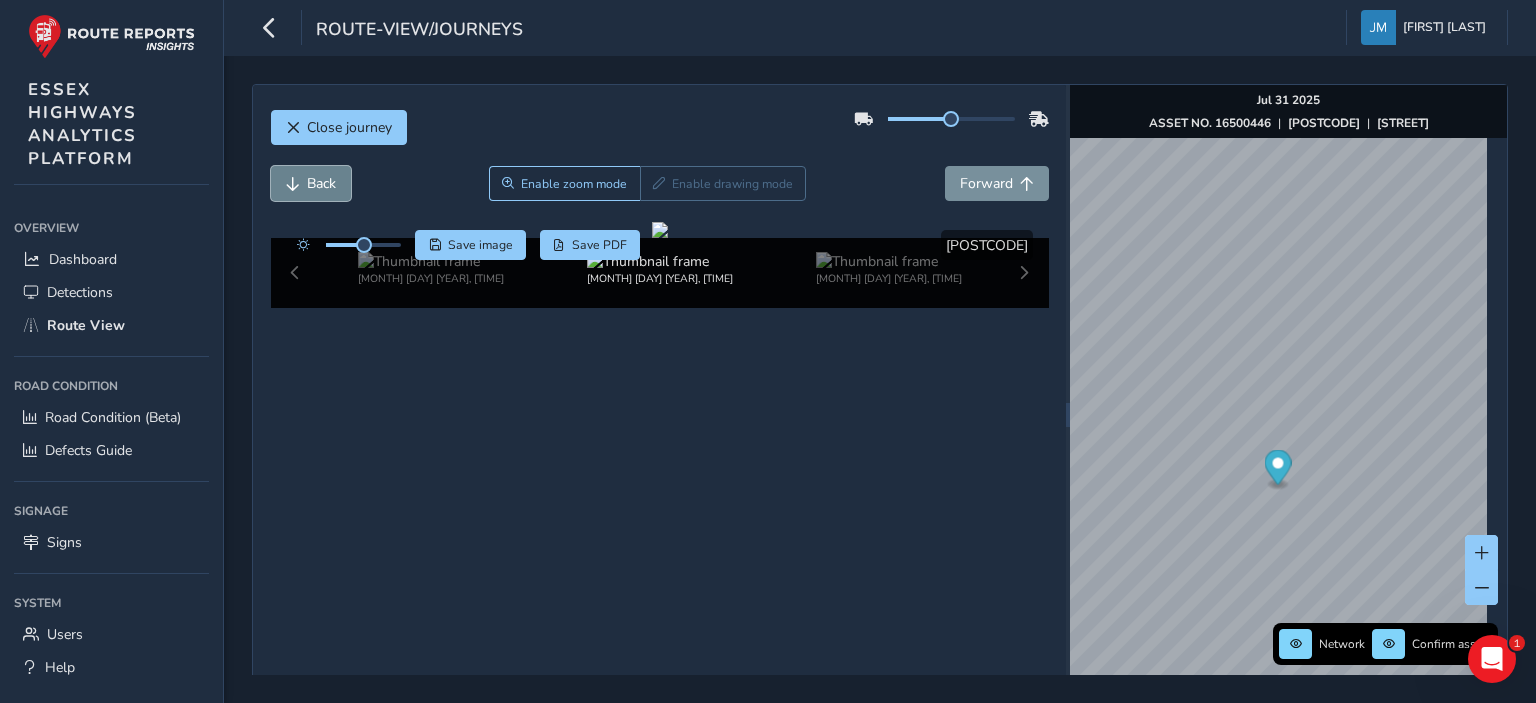 click on "Back" at bounding box center [321, 183] 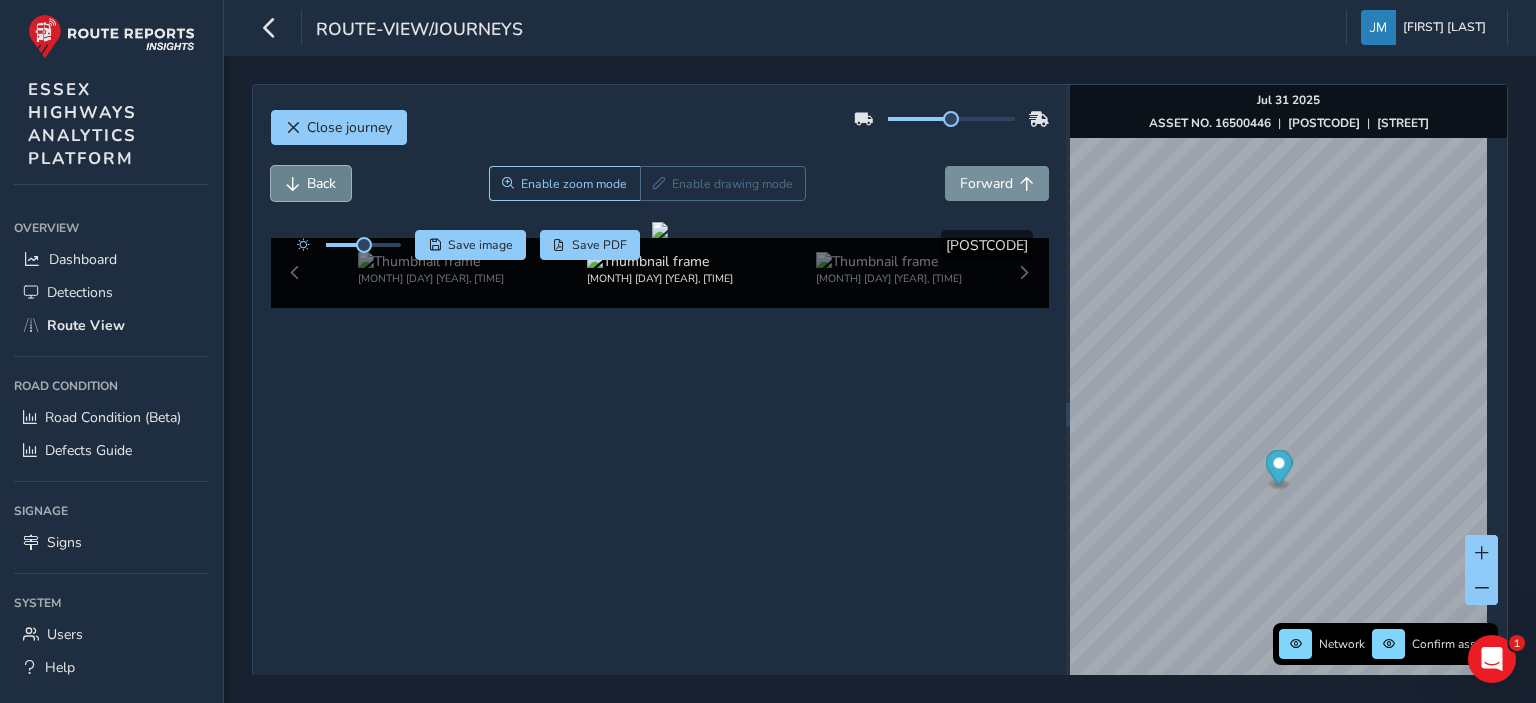 click on "Back" at bounding box center (321, 183) 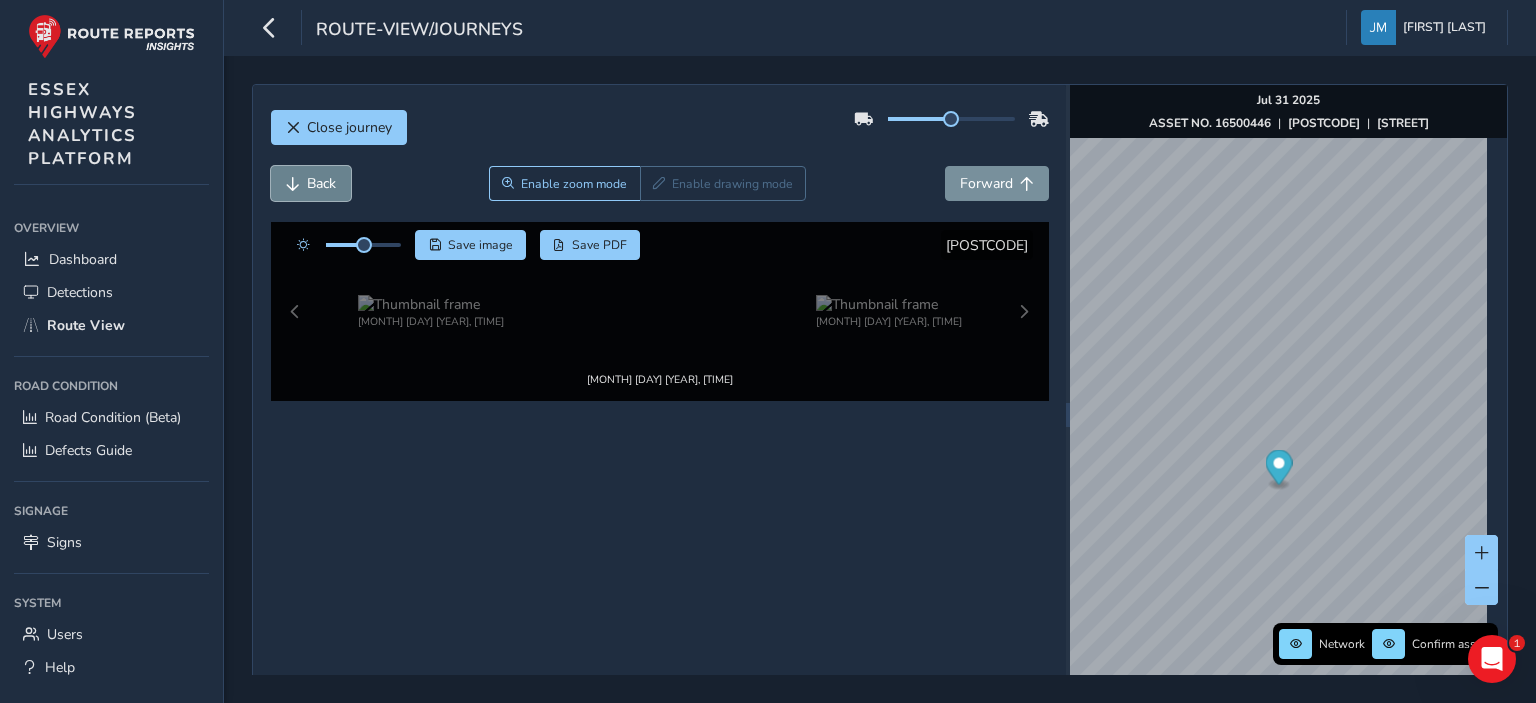 click on "Back" at bounding box center (321, 183) 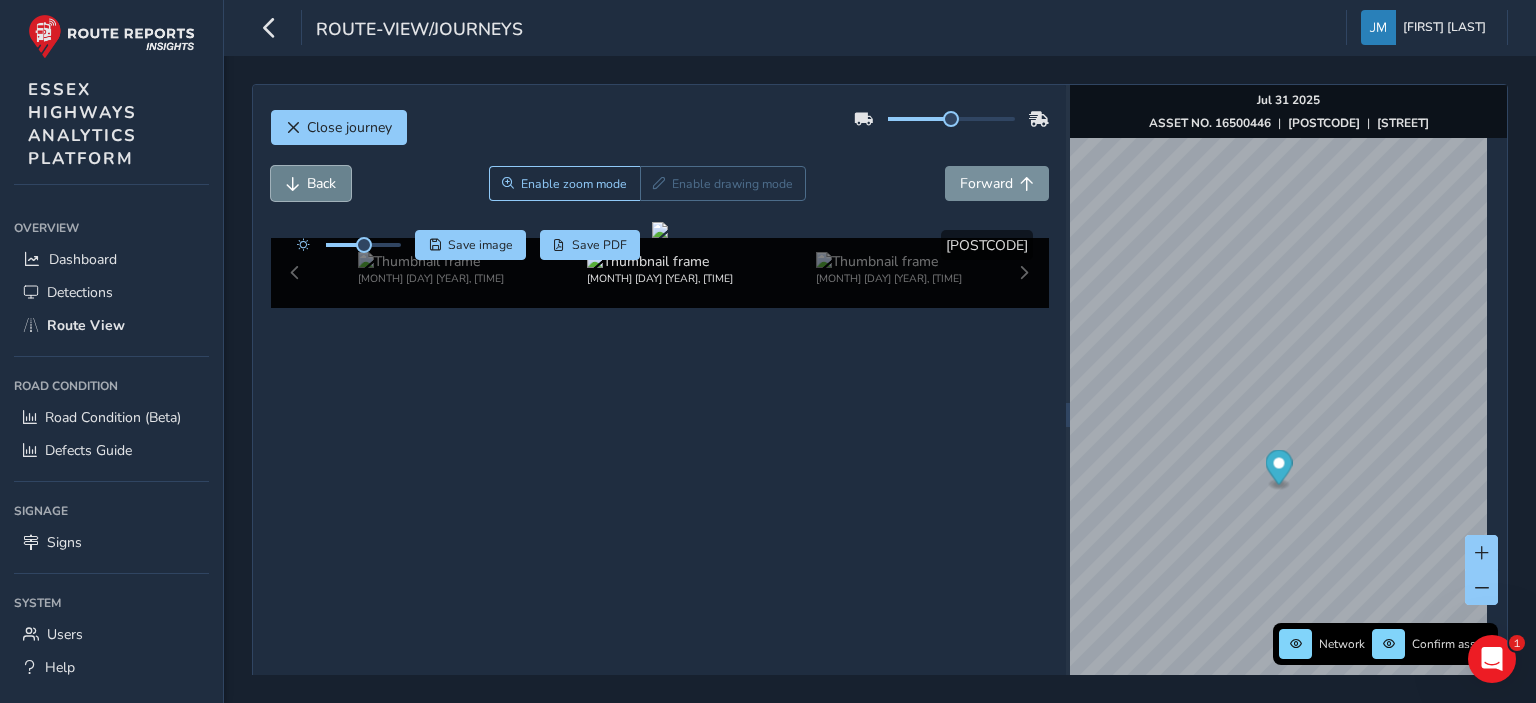 click on "Back" at bounding box center (321, 183) 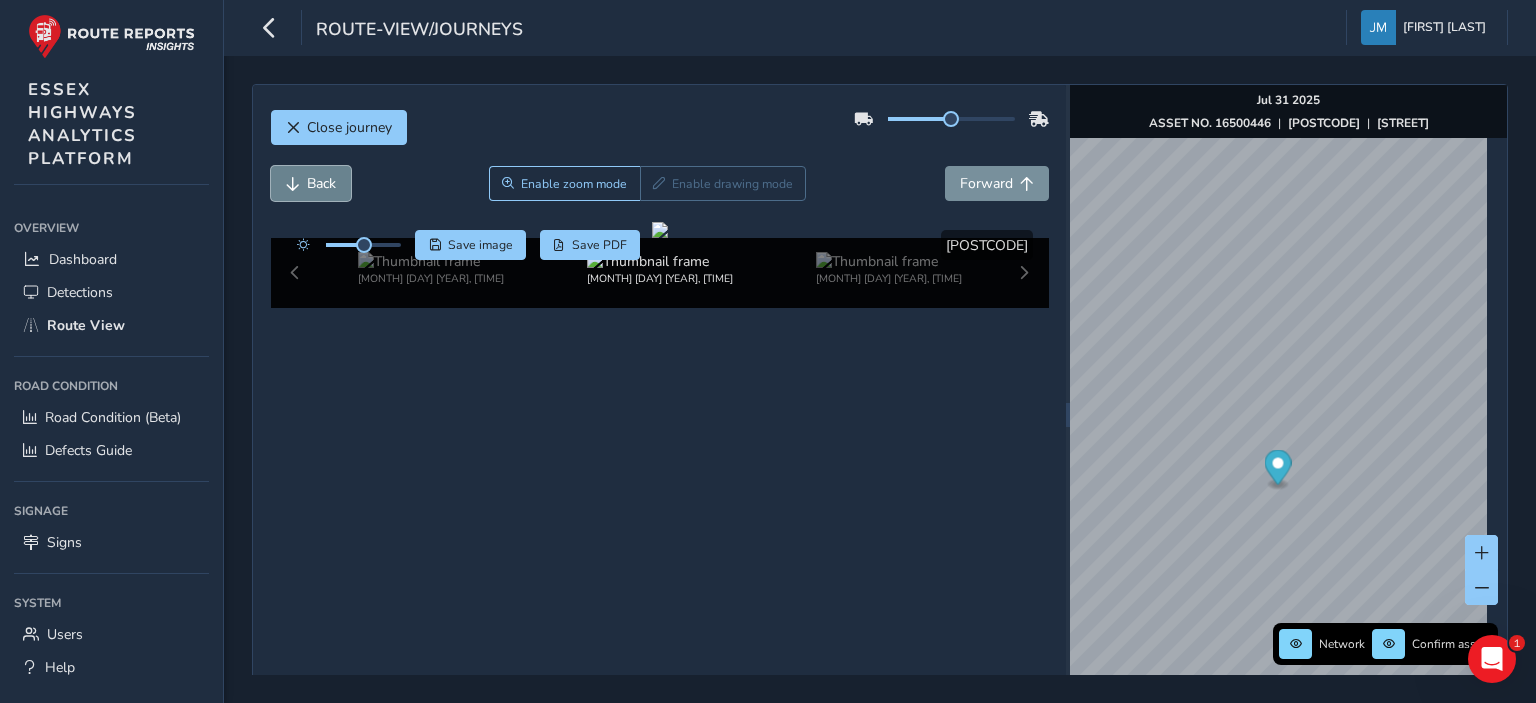 click on "Back" at bounding box center [321, 183] 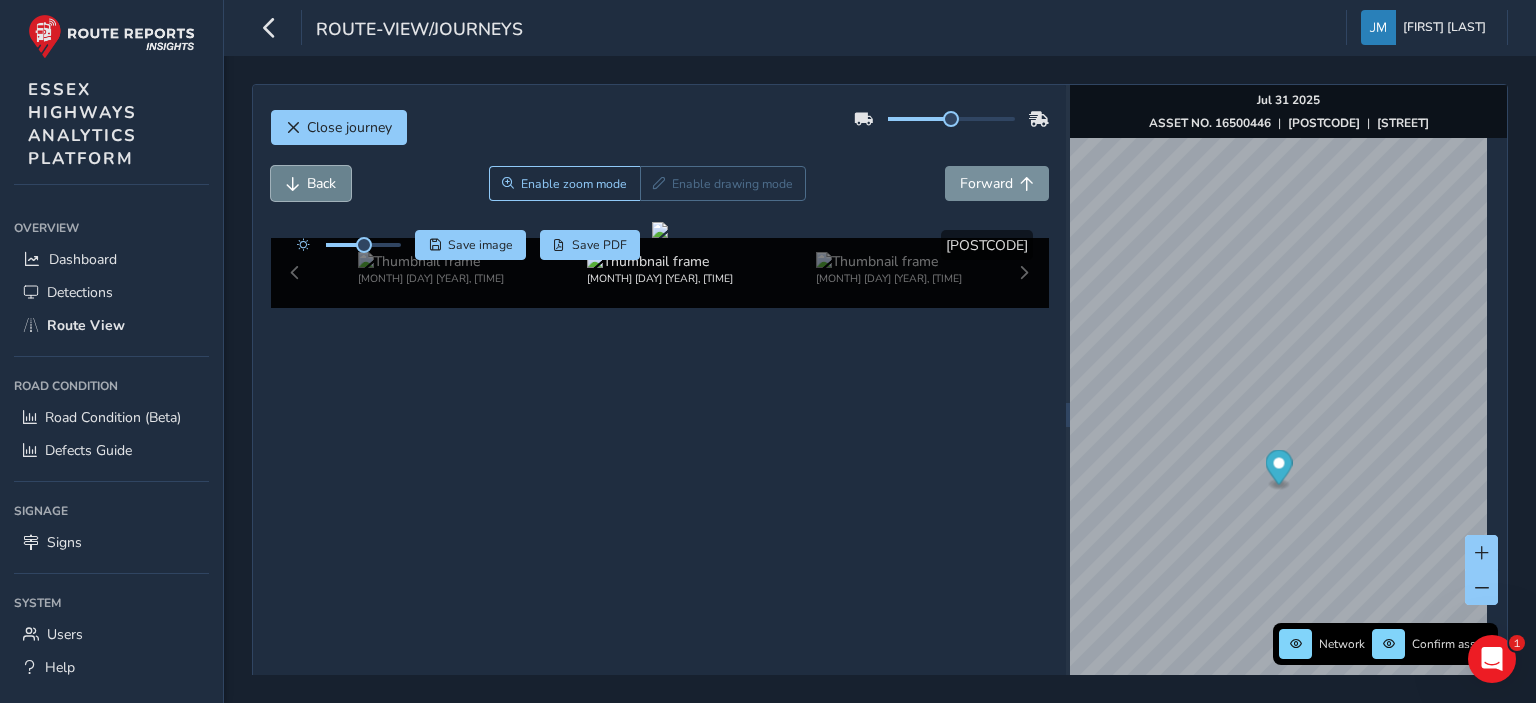 click on "Back" at bounding box center (321, 183) 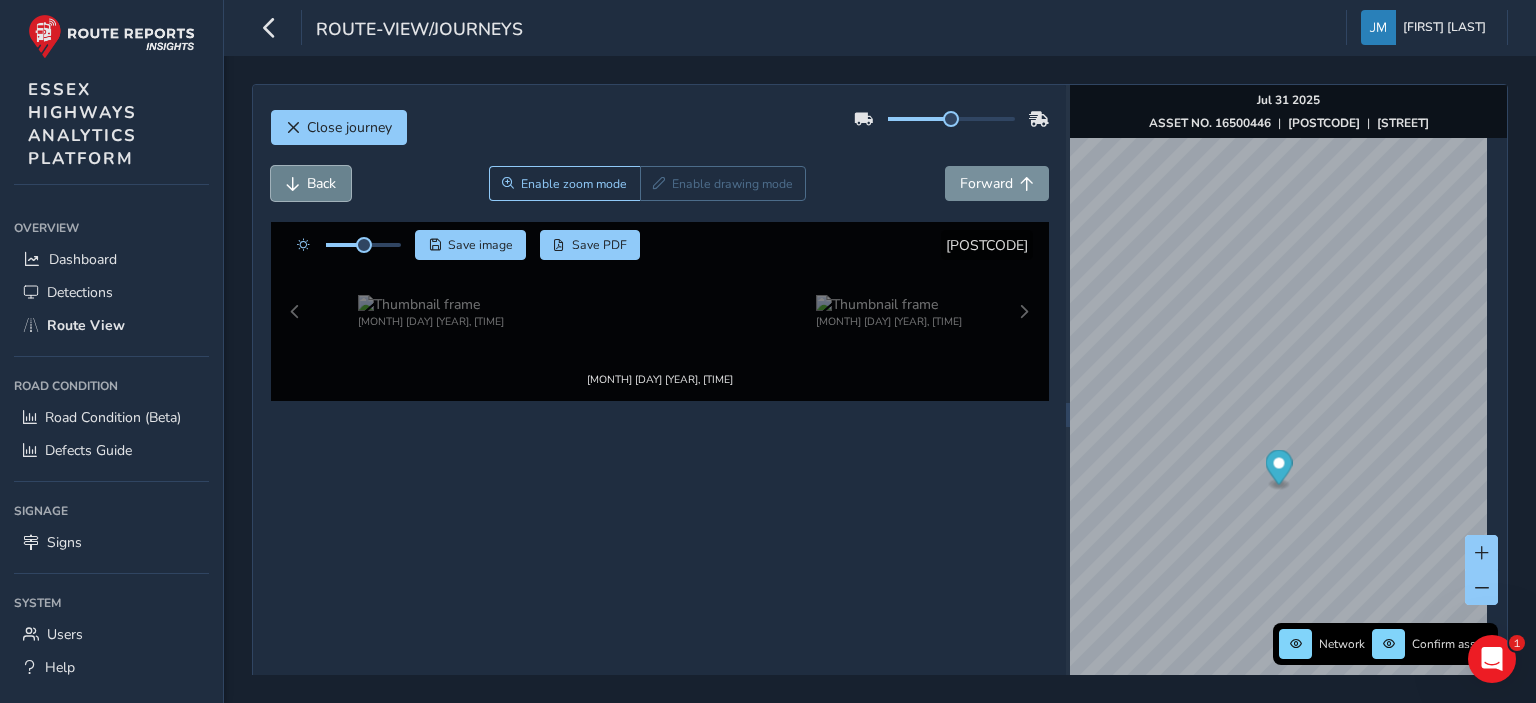 click on "Back" at bounding box center (321, 183) 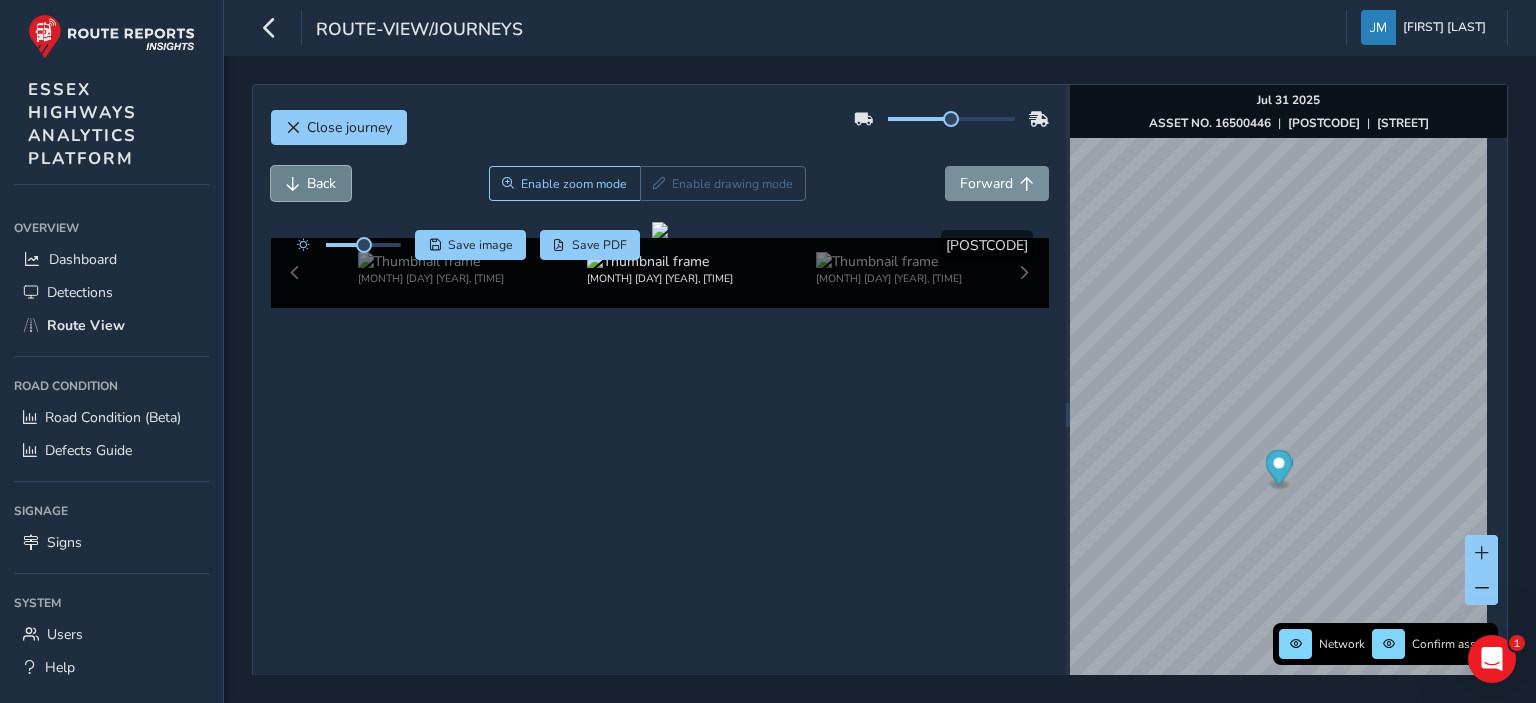 click on "Back" at bounding box center (321, 183) 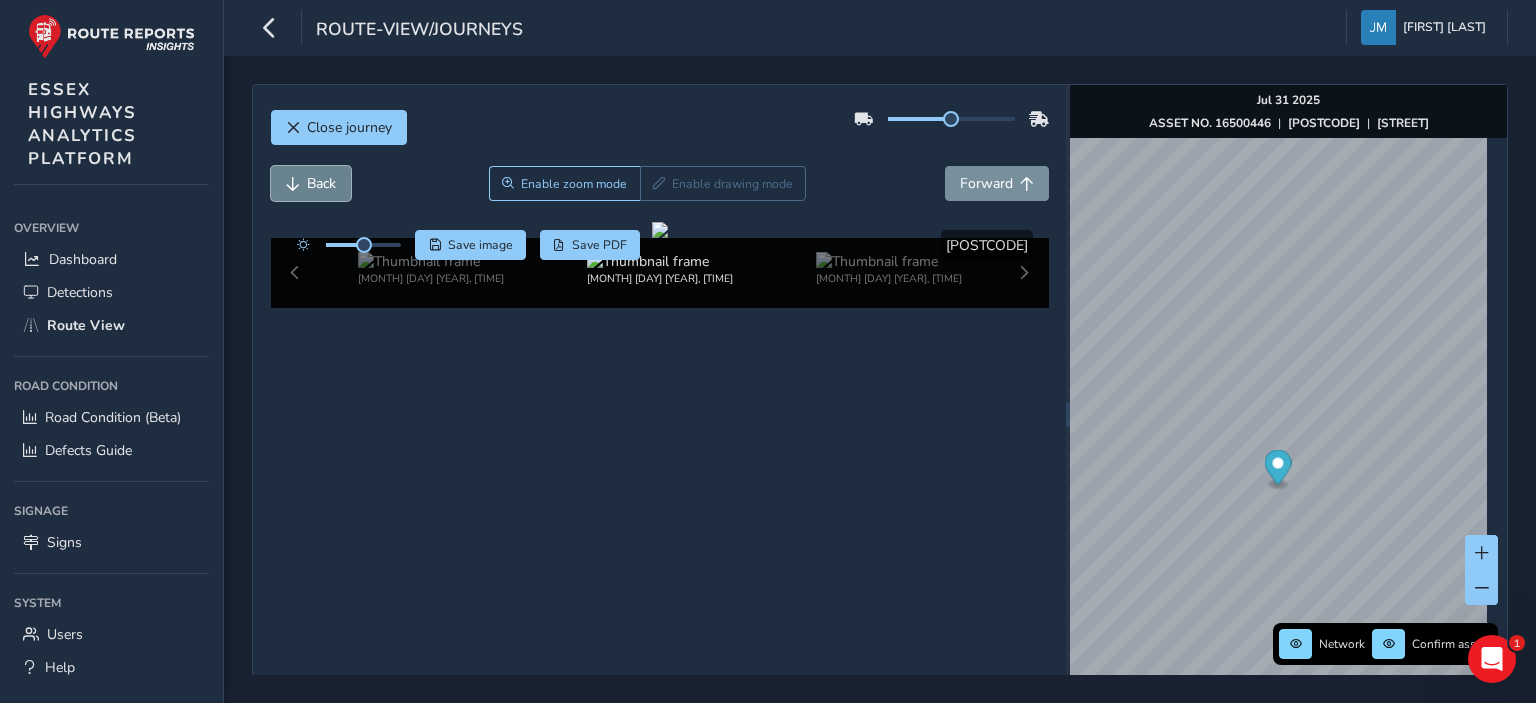 click on "Back" at bounding box center [321, 183] 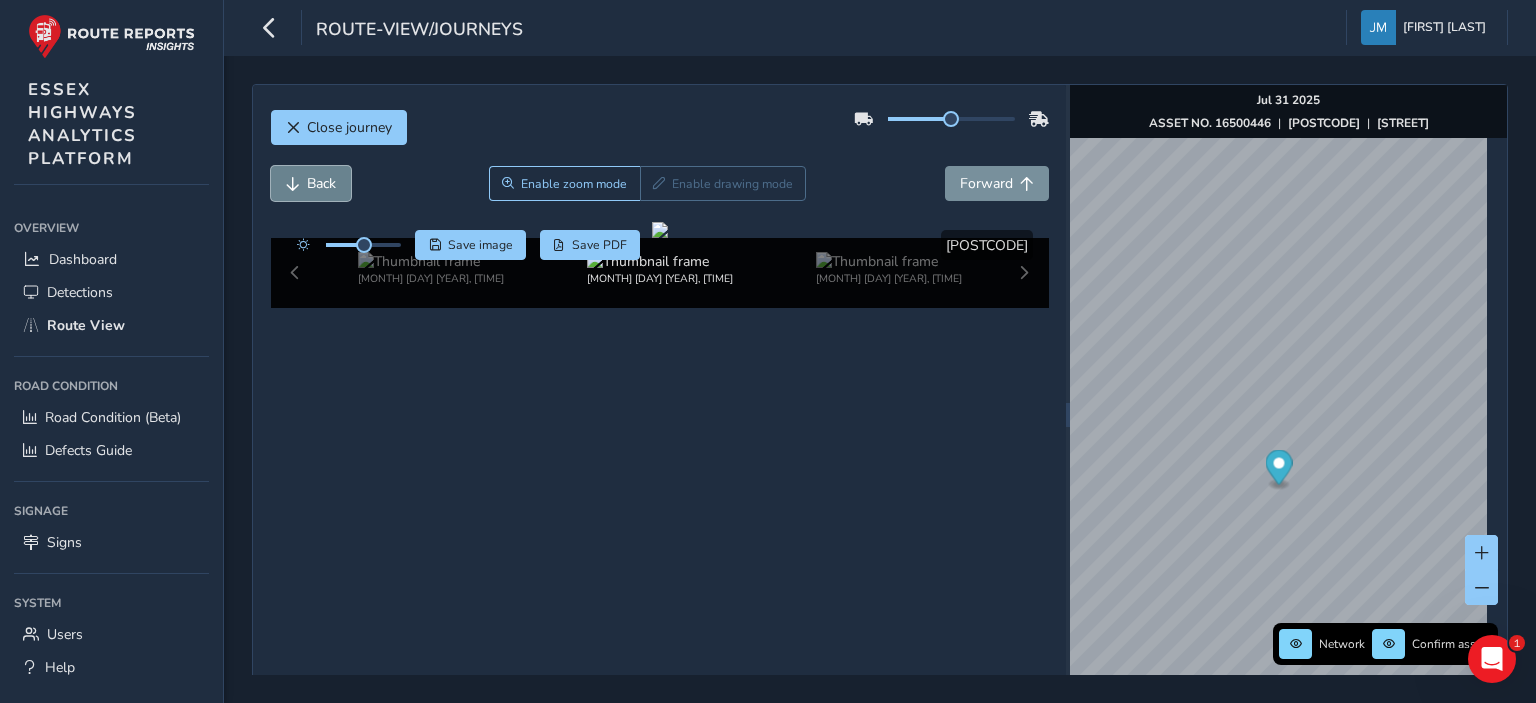 click on "Back" at bounding box center (321, 183) 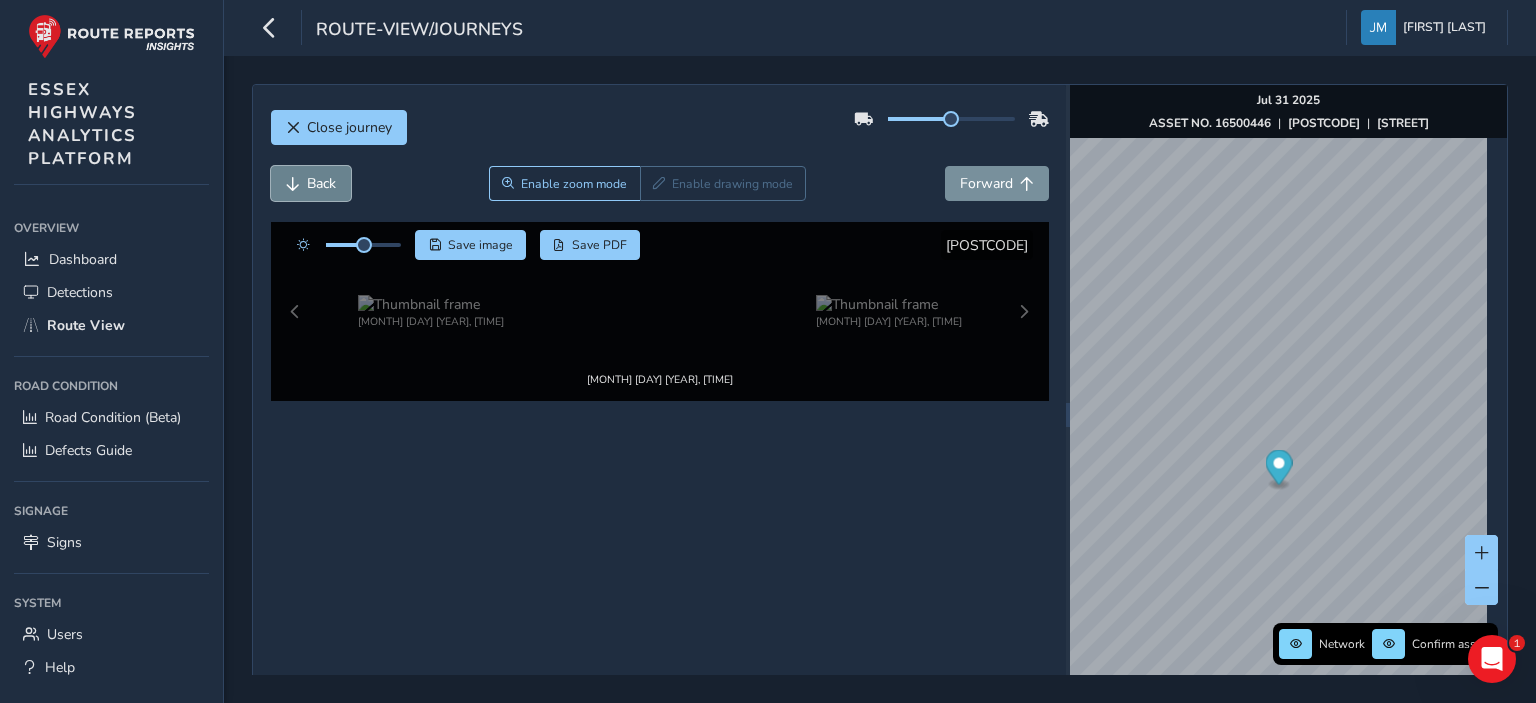 click on "Back" at bounding box center (321, 183) 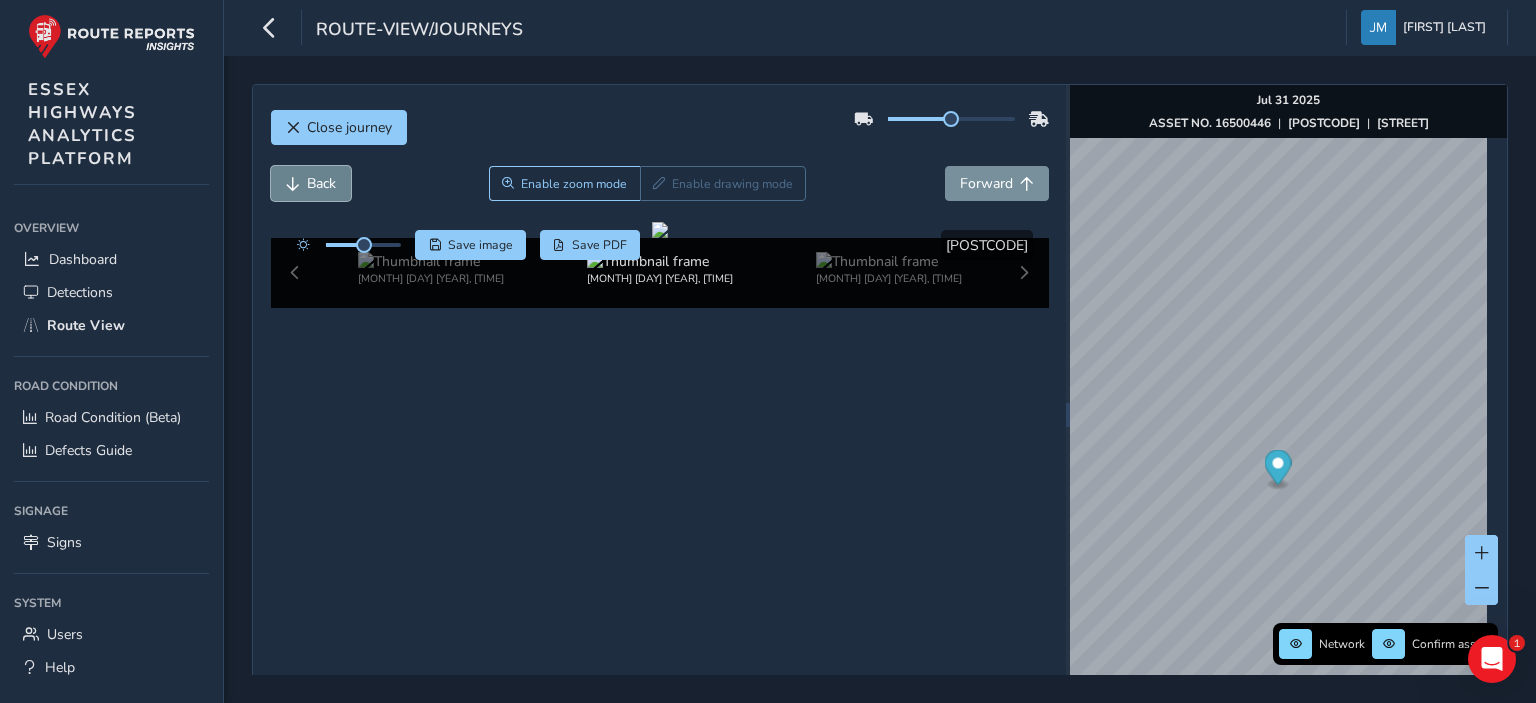 click on "Back" at bounding box center (321, 183) 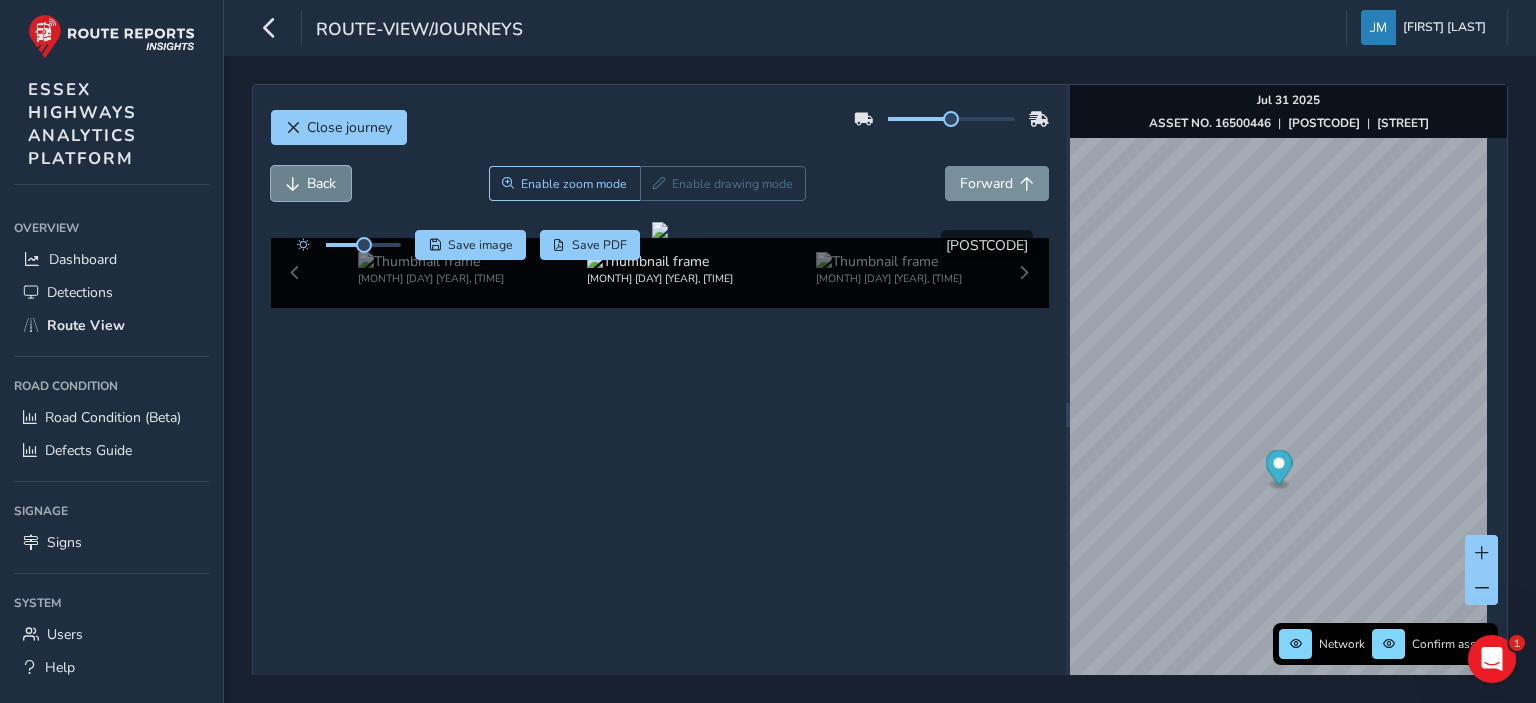 click on "Back" at bounding box center (321, 183) 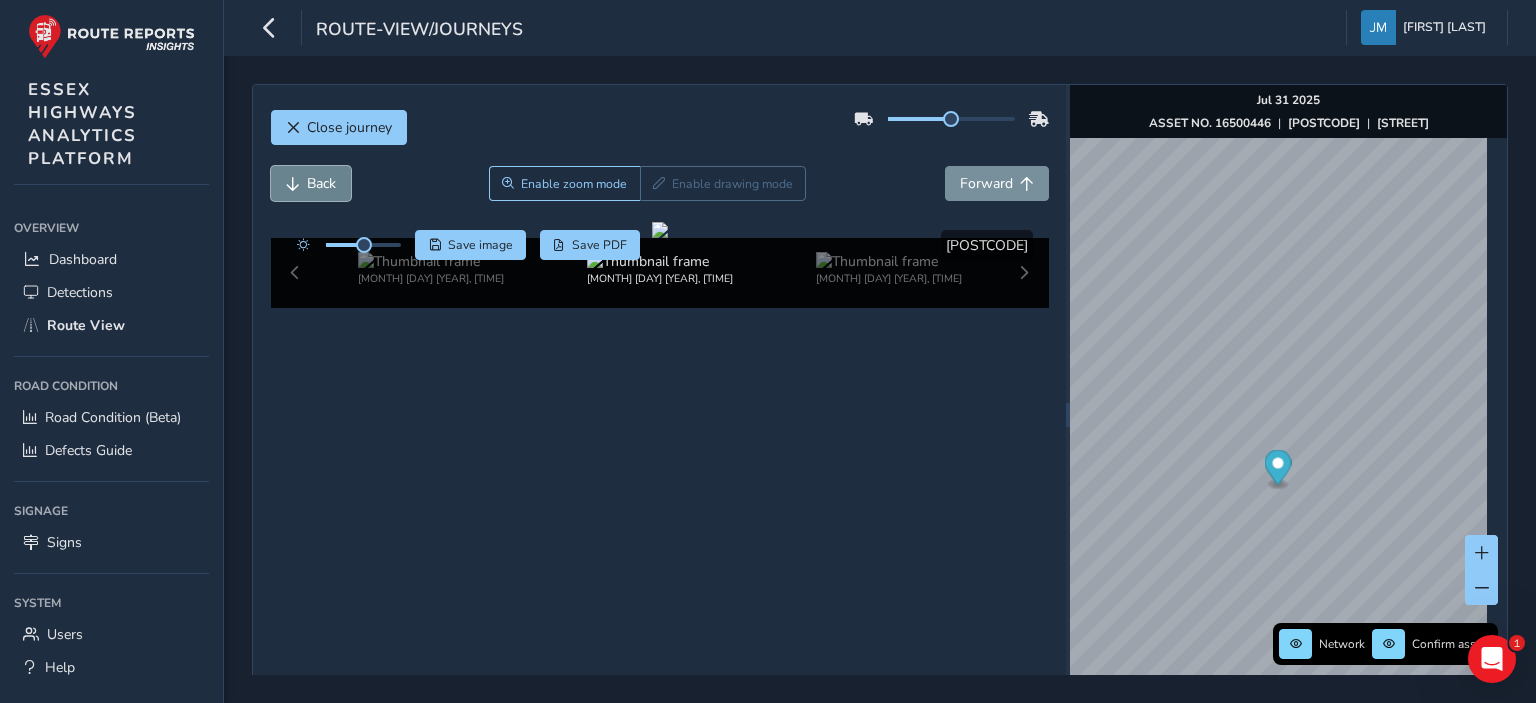 click on "Back" at bounding box center [321, 183] 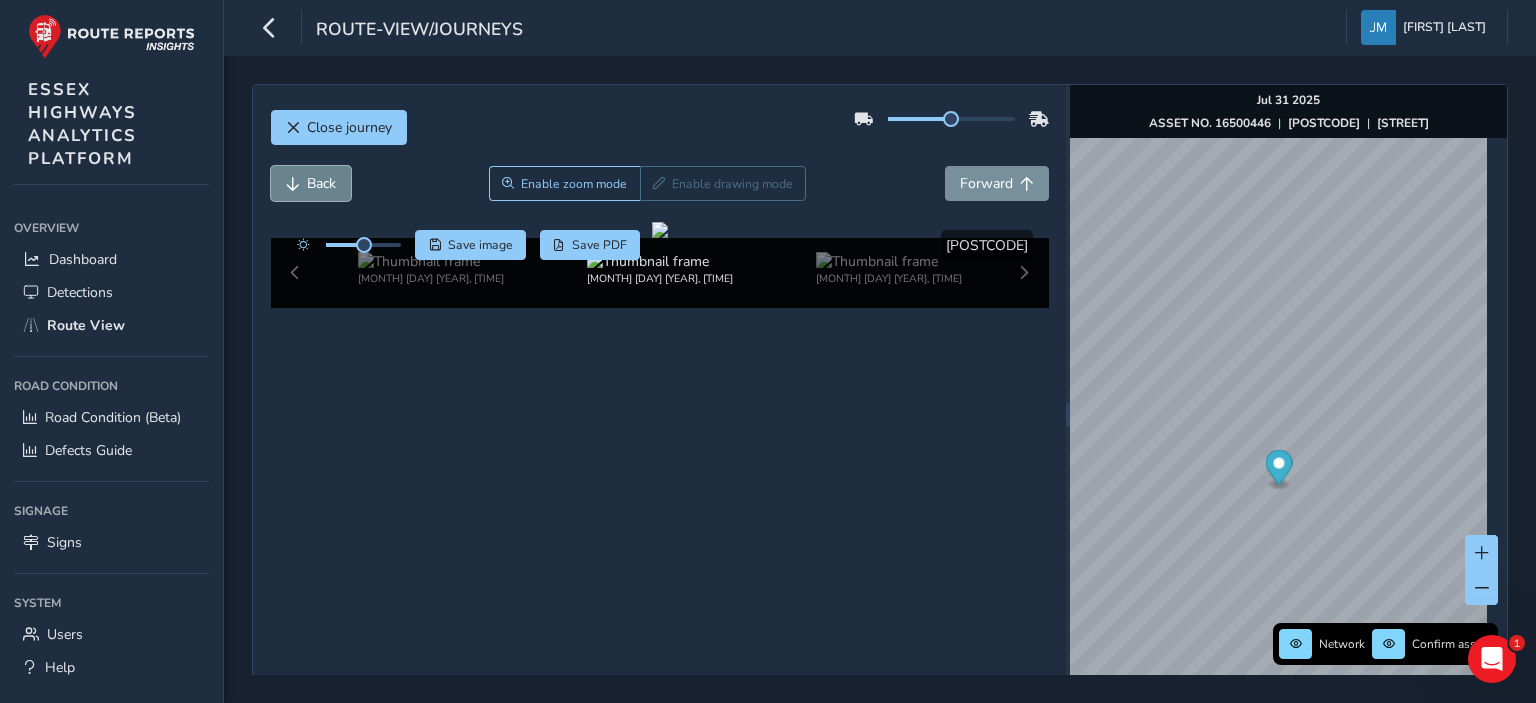 click on "Back" at bounding box center [321, 183] 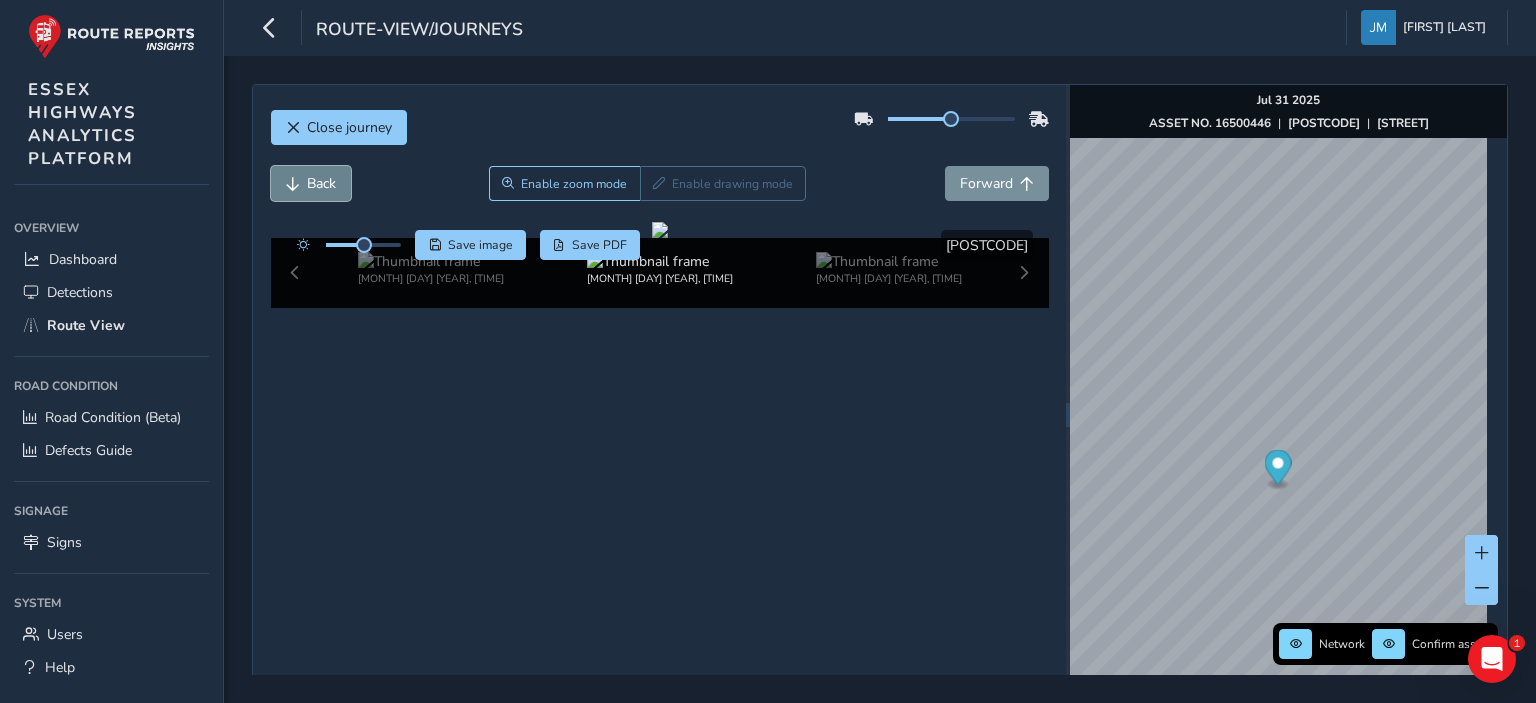 click on "Back" at bounding box center (321, 183) 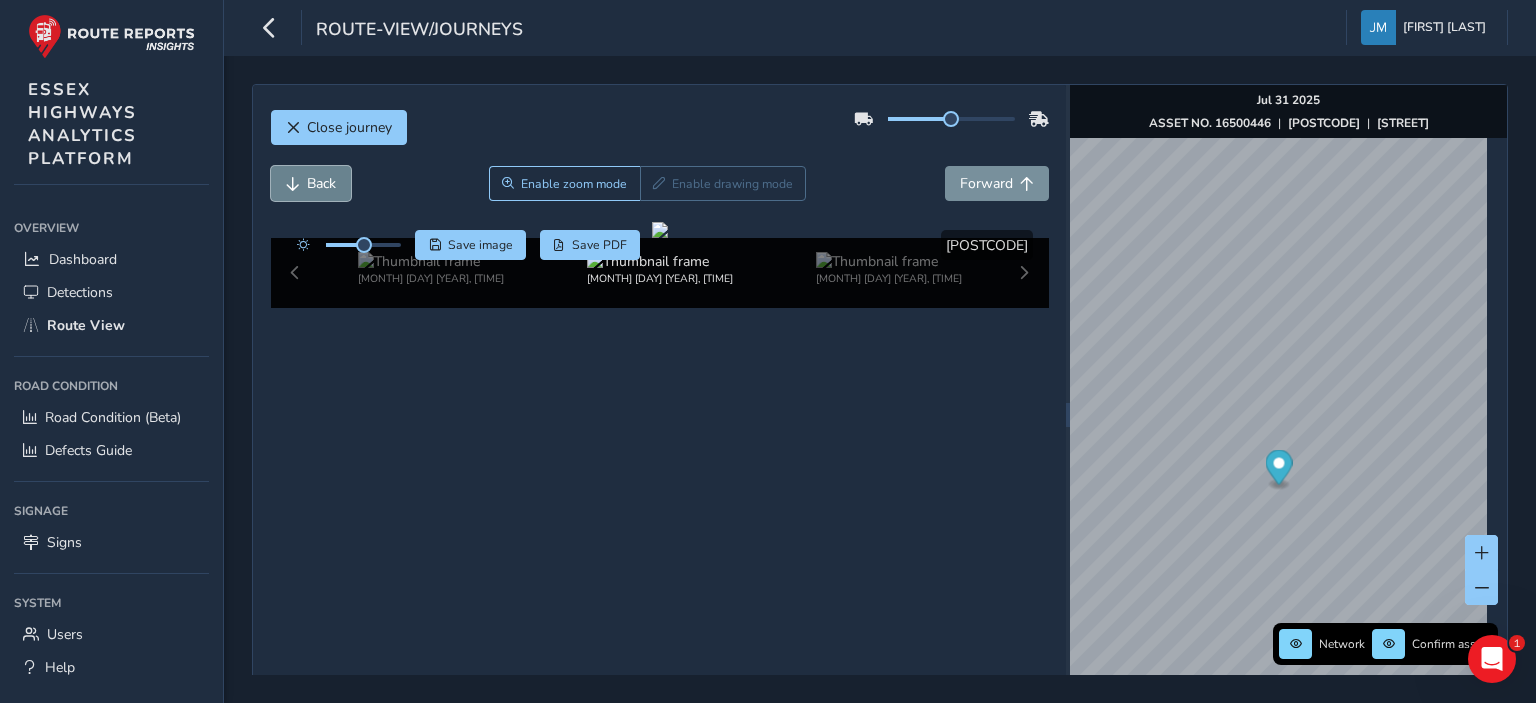 click on "Back" at bounding box center (321, 183) 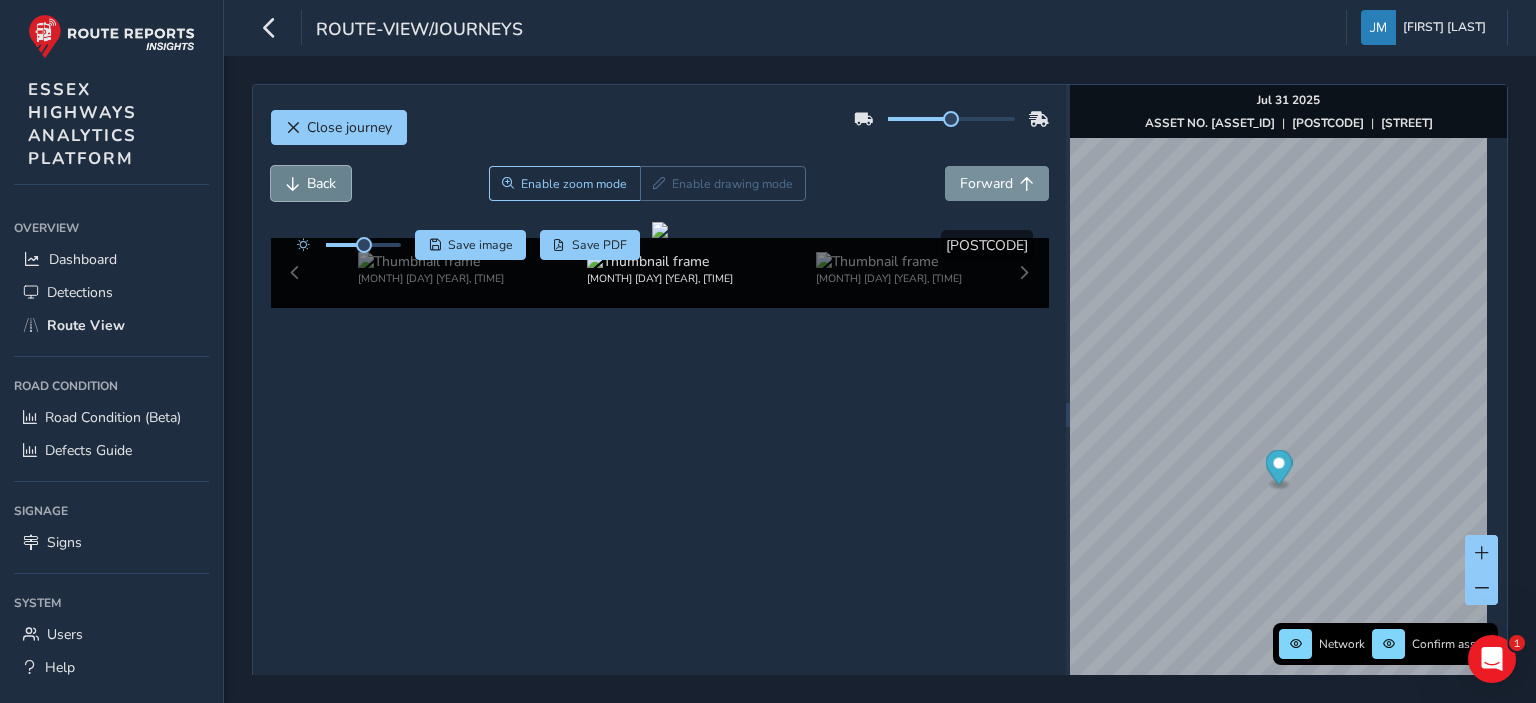 click on "Back" at bounding box center (321, 183) 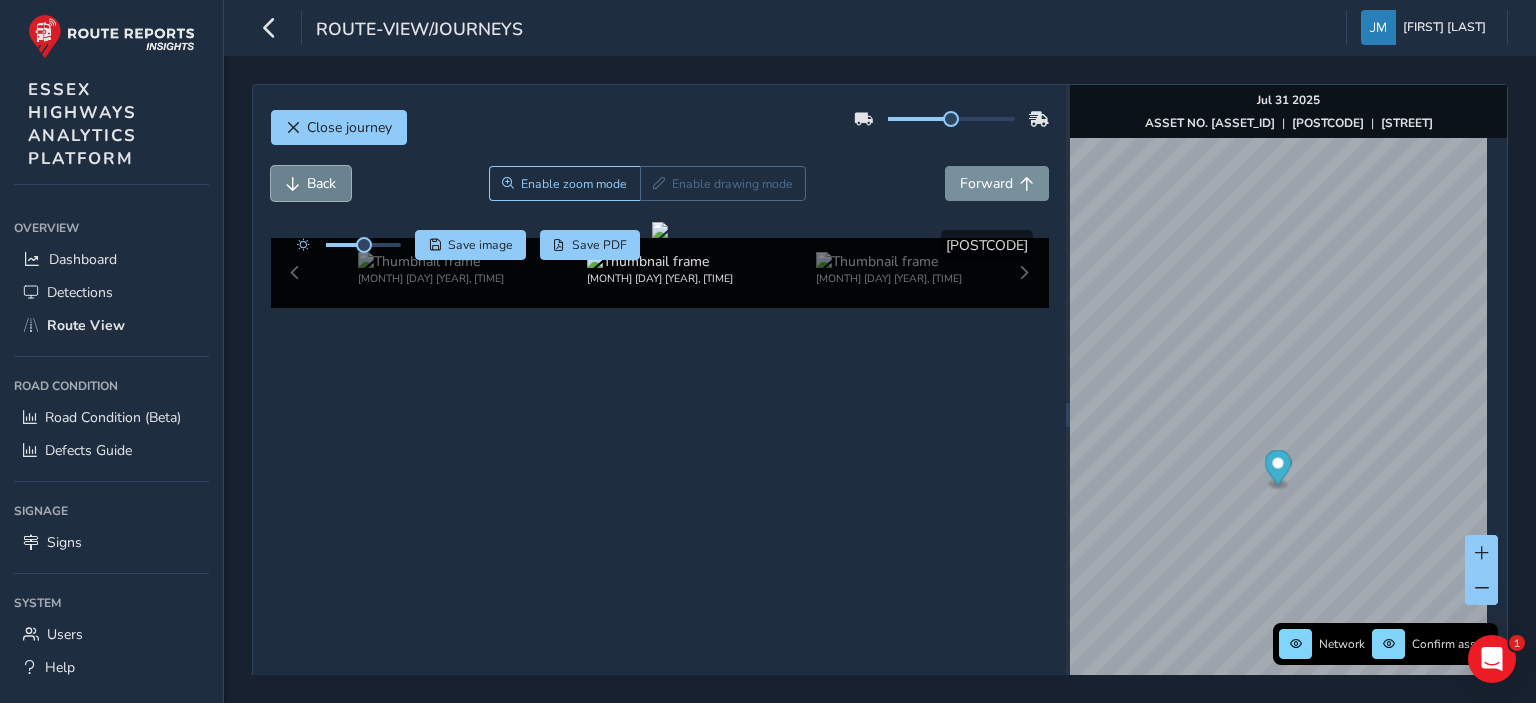 click on "Back" at bounding box center (321, 183) 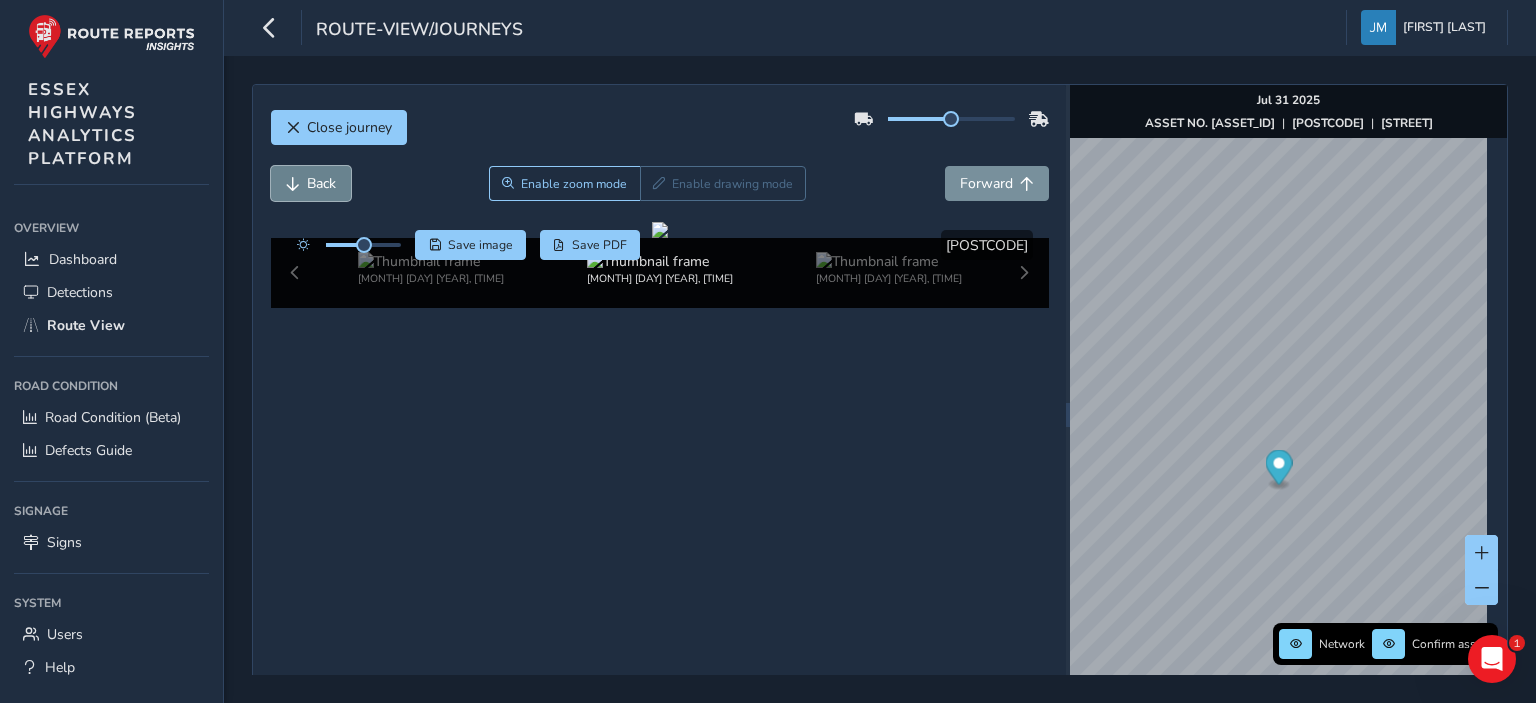 click on "Back" at bounding box center [321, 183] 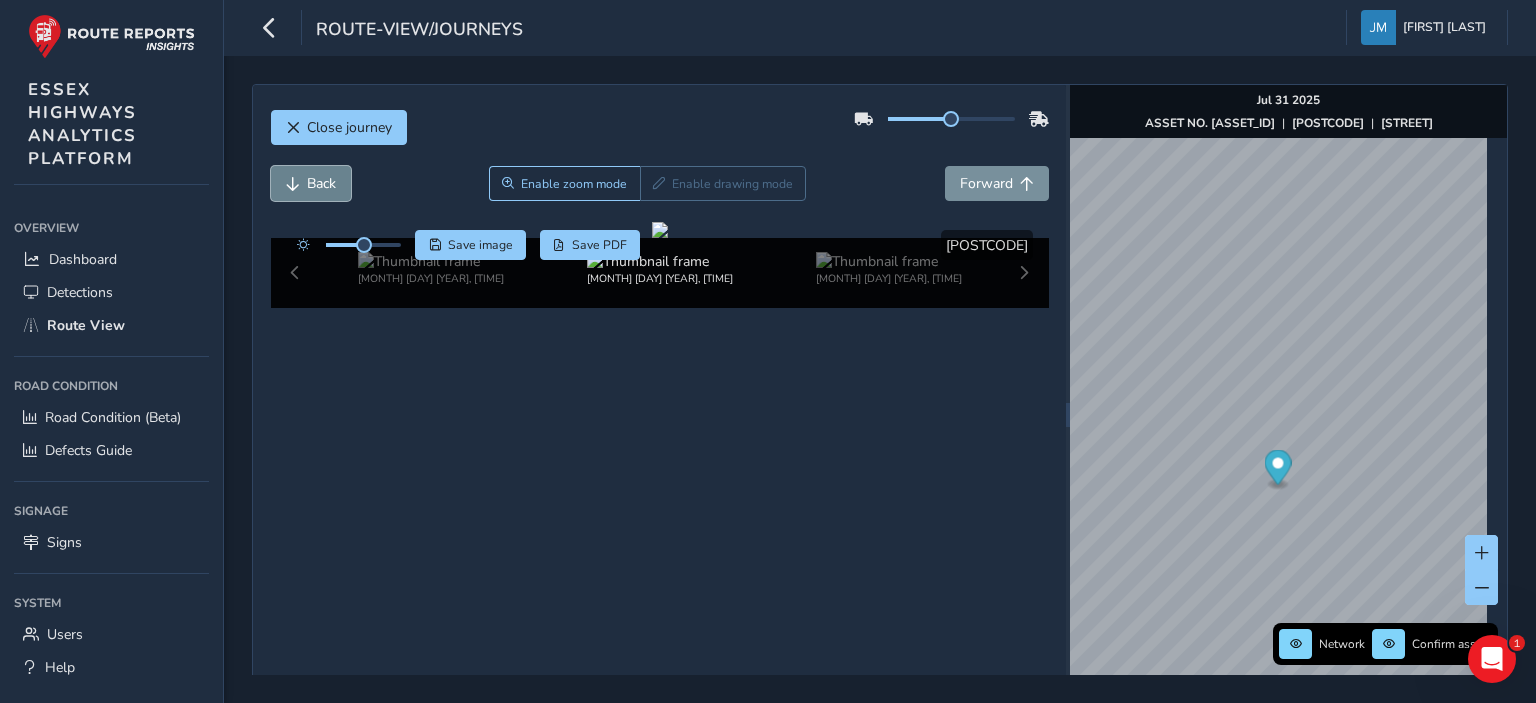 click on "Back" at bounding box center [321, 183] 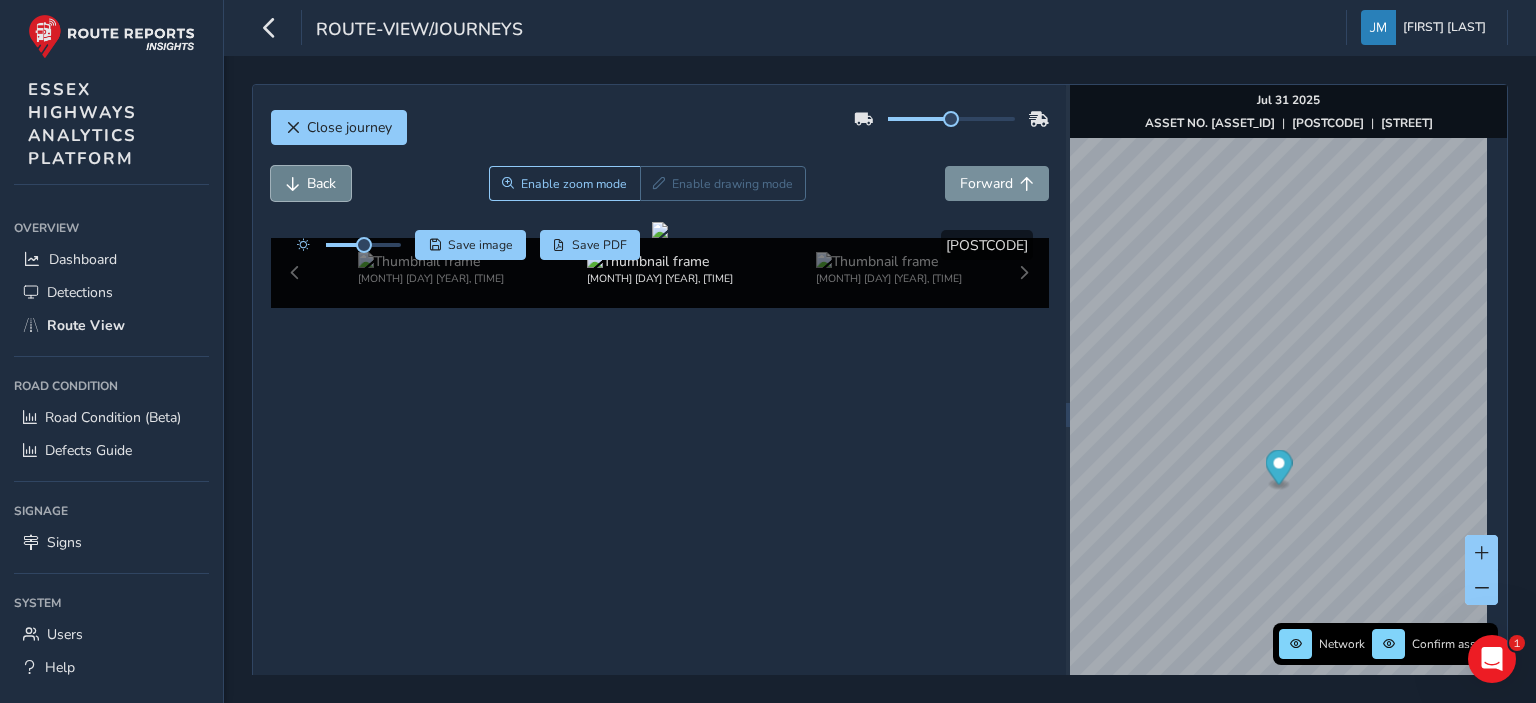 click on "Back" at bounding box center [321, 183] 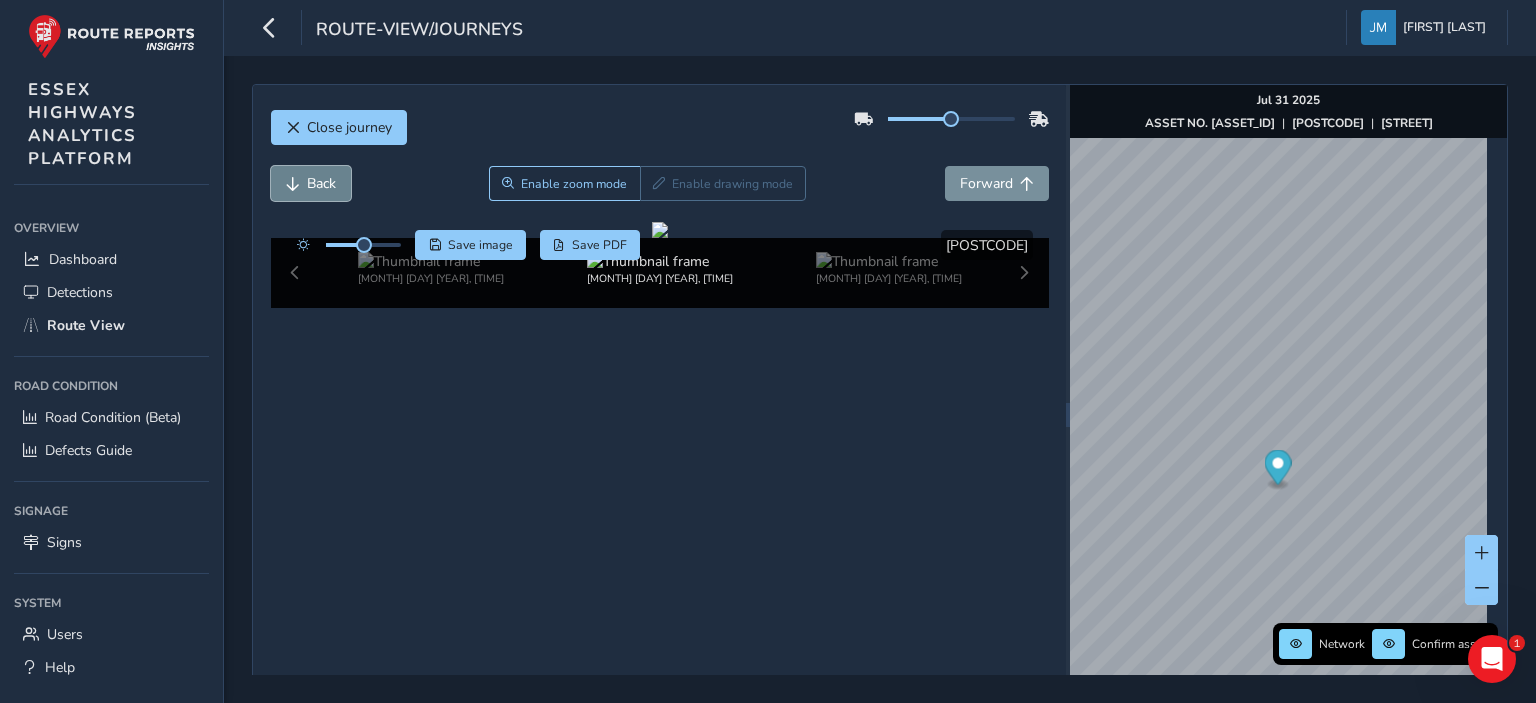 click on "Back" at bounding box center (321, 183) 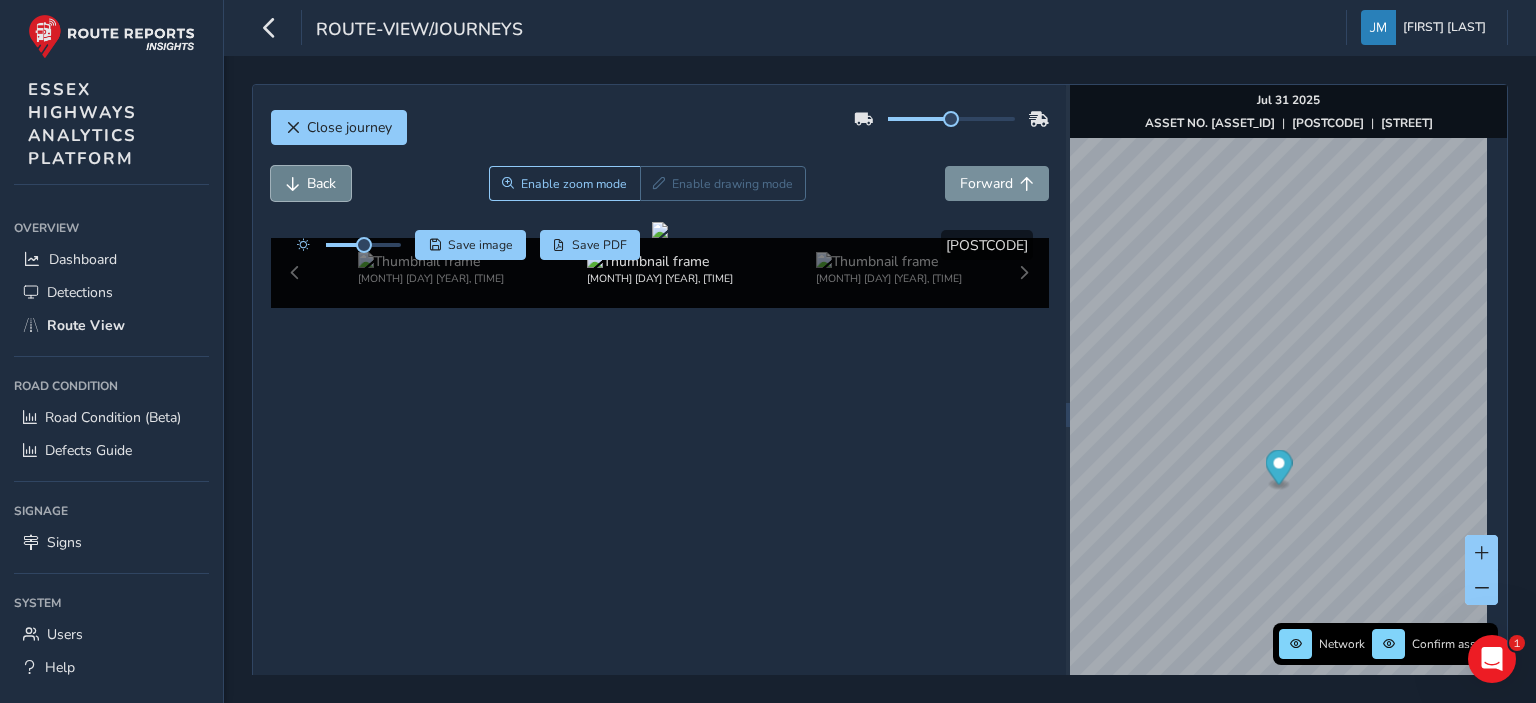 click on "Back" at bounding box center (321, 183) 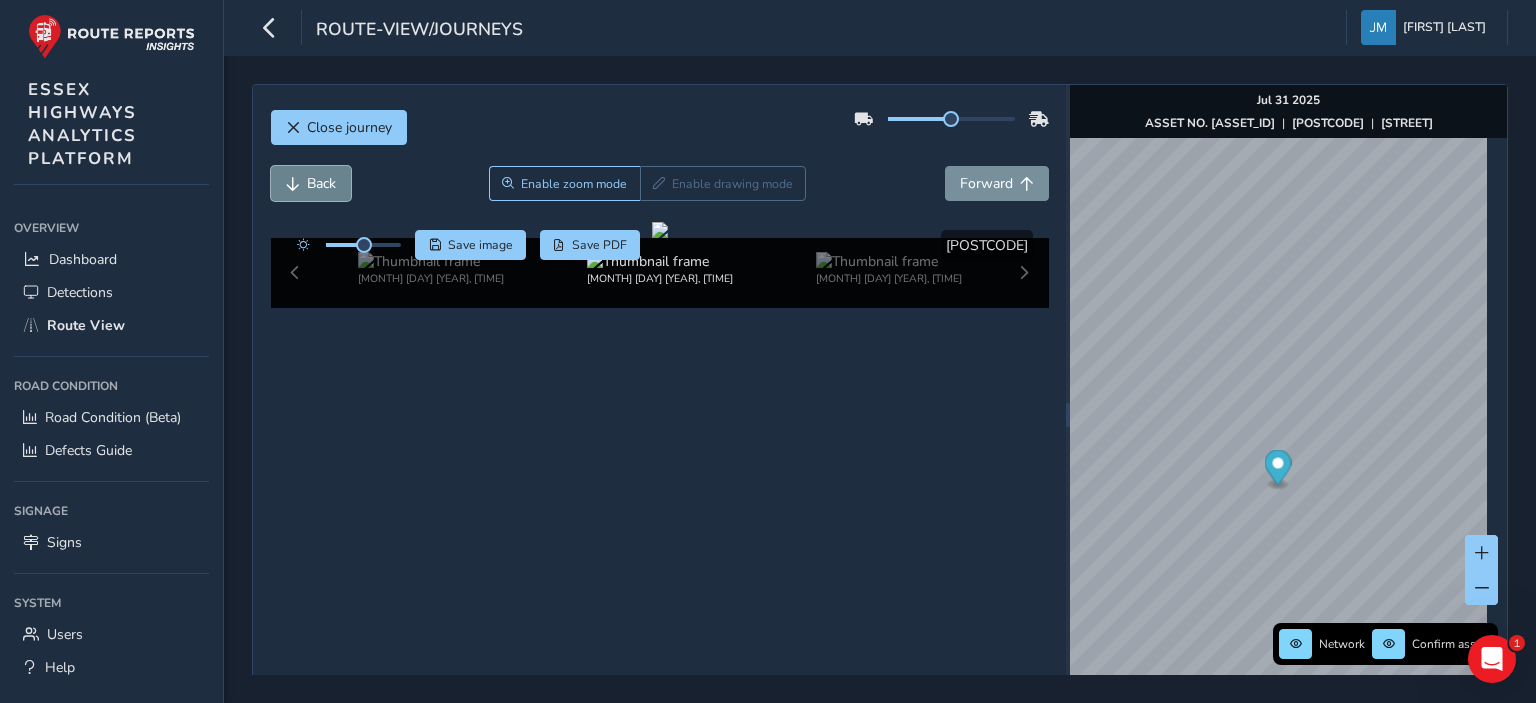 click on "Back" at bounding box center [321, 183] 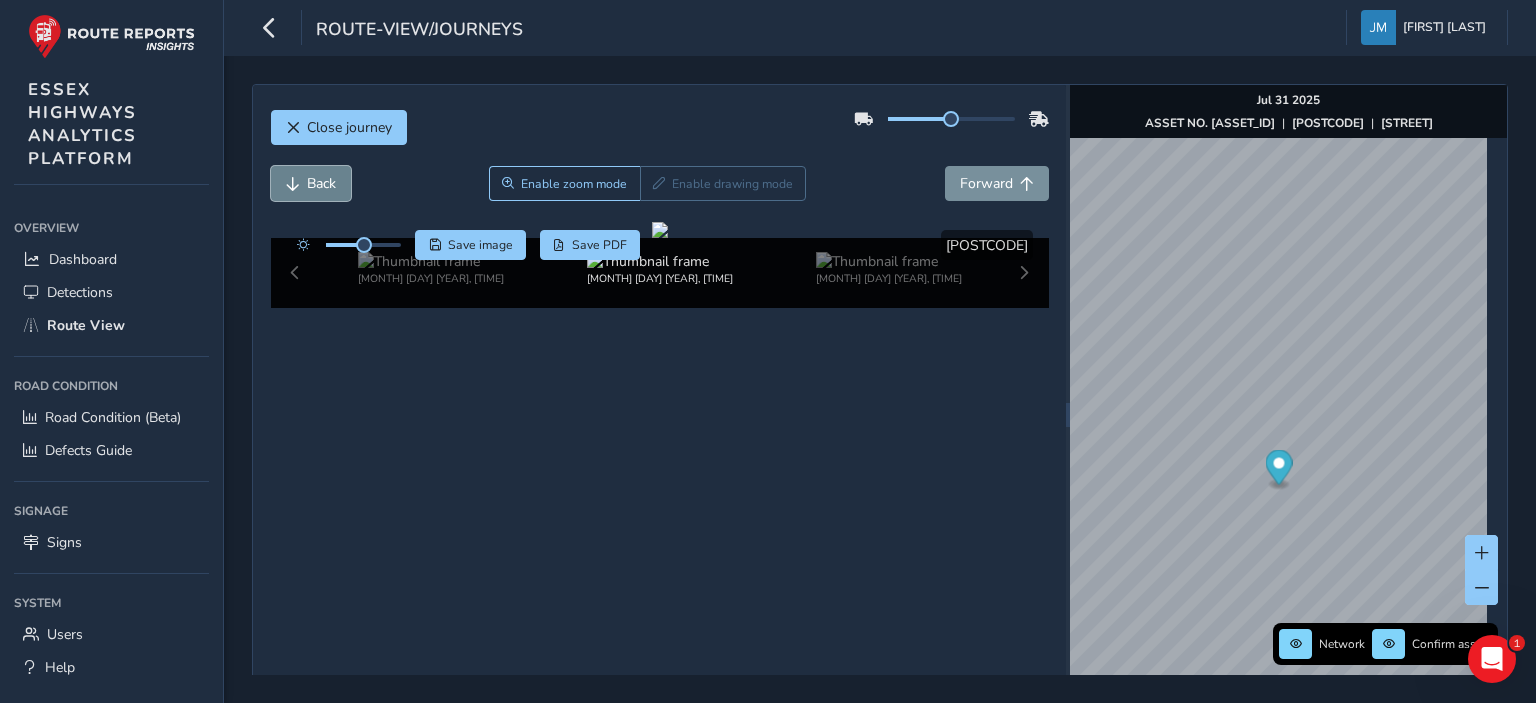 click on "Back" at bounding box center (321, 183) 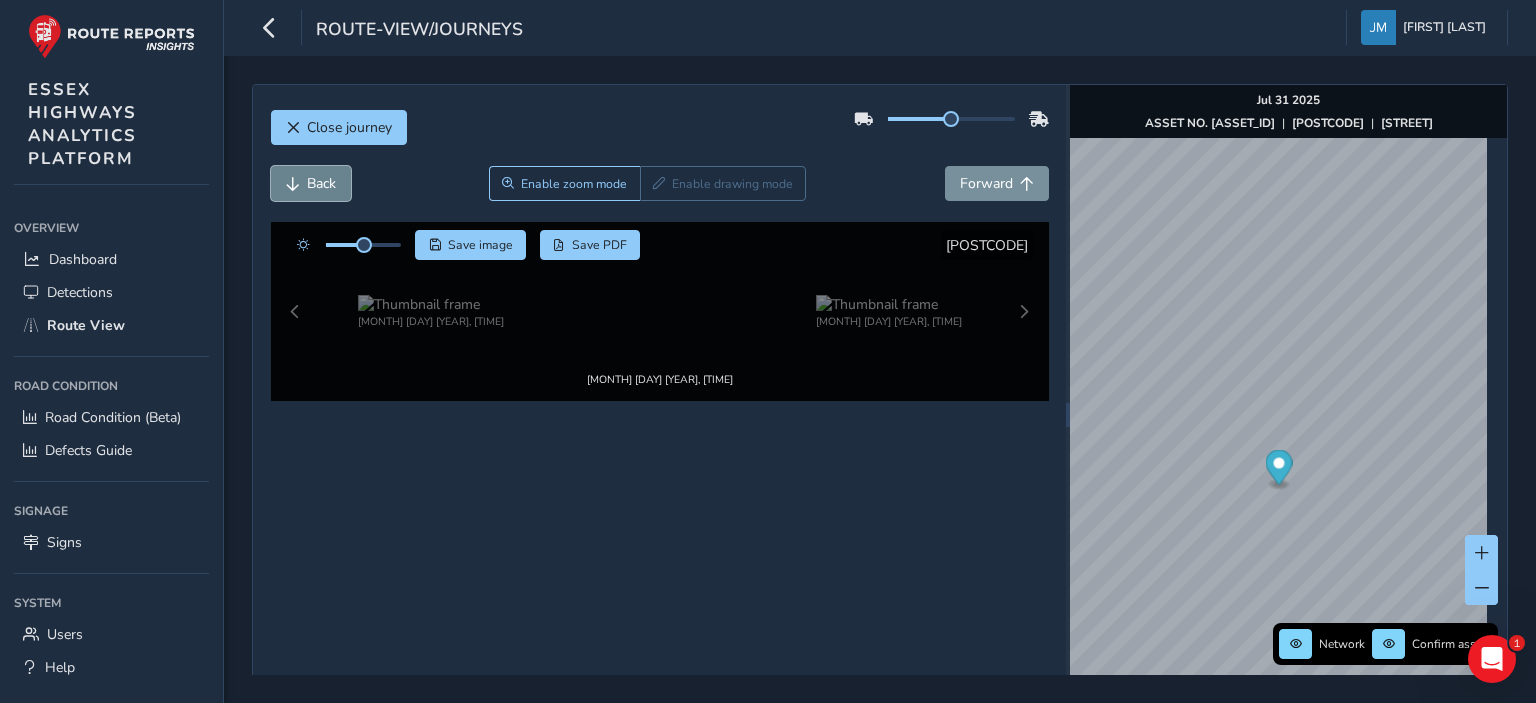 click on "Back" at bounding box center (321, 183) 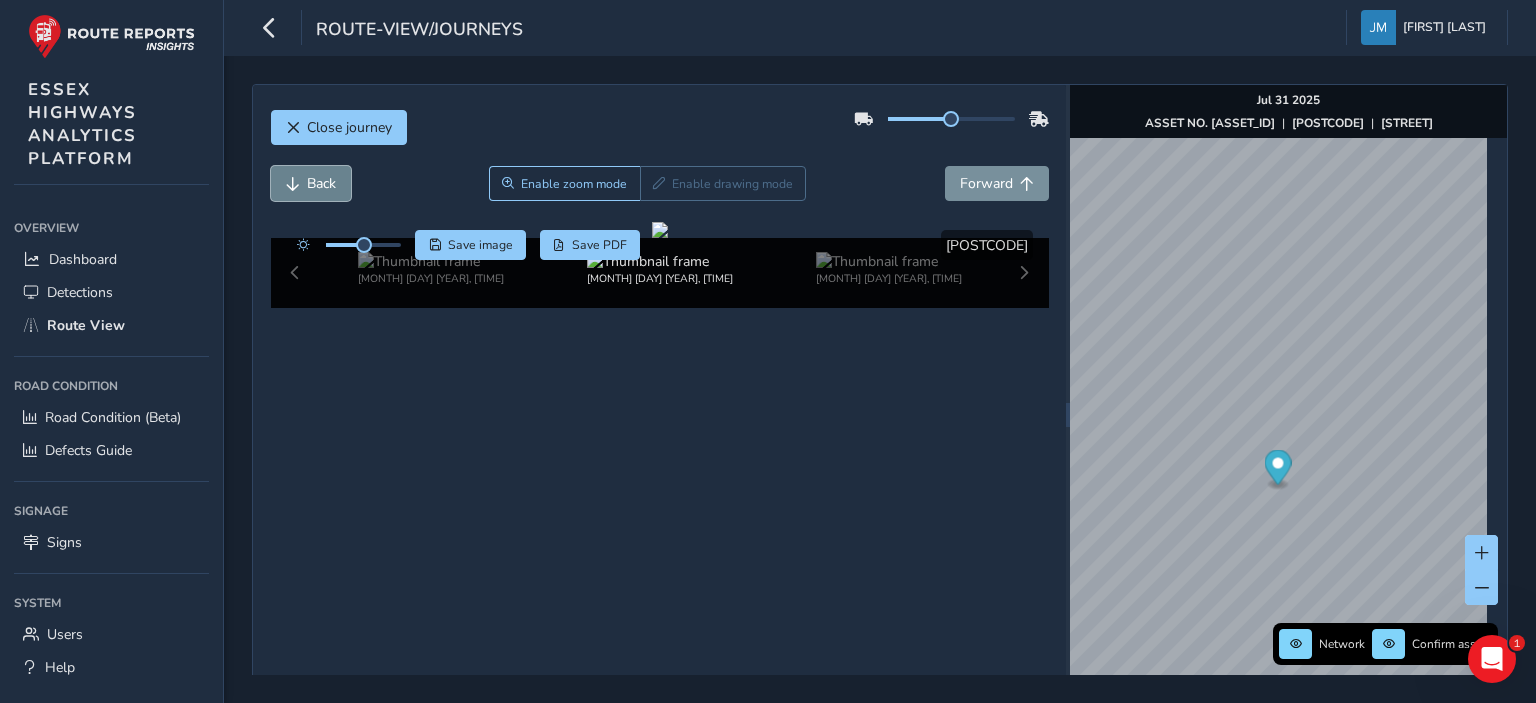 click on "Back" at bounding box center [321, 183] 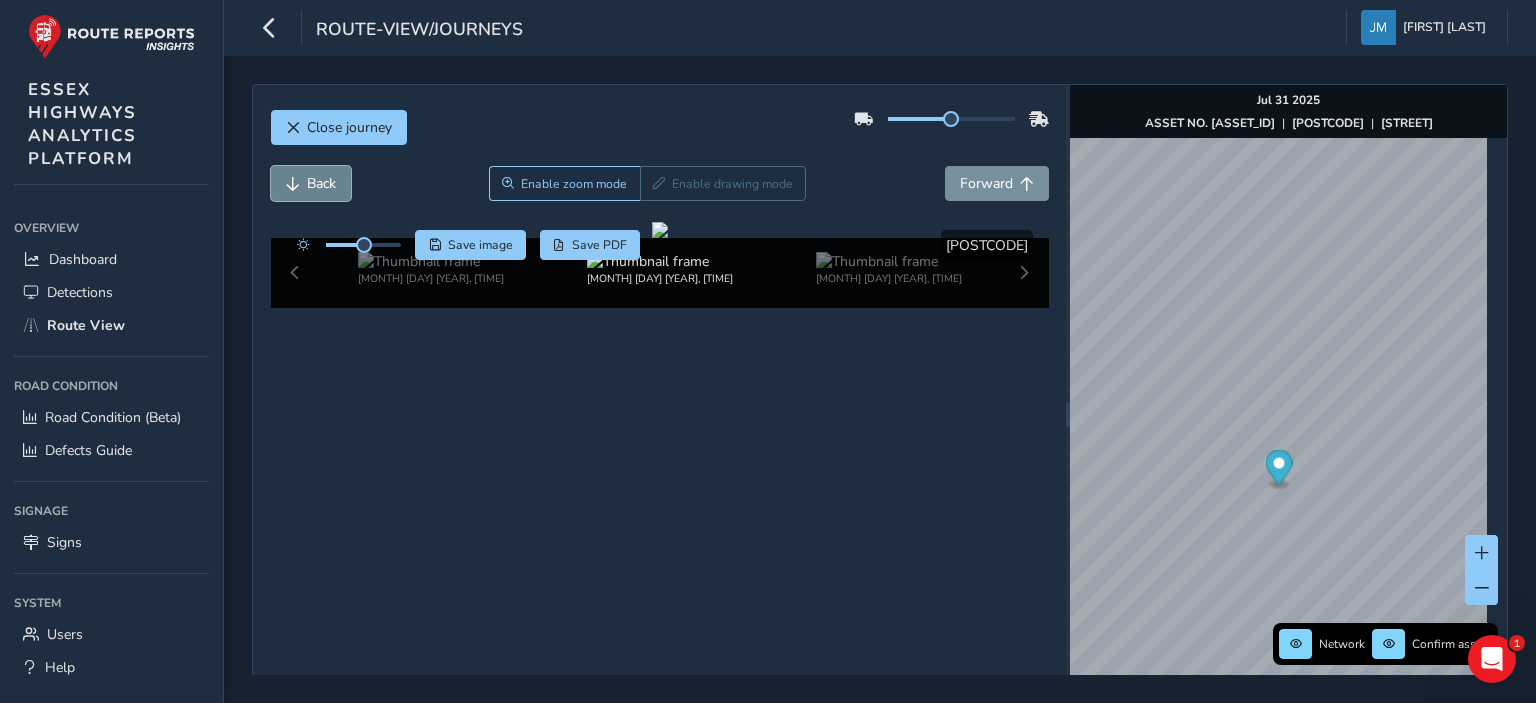 click on "Back" at bounding box center (321, 183) 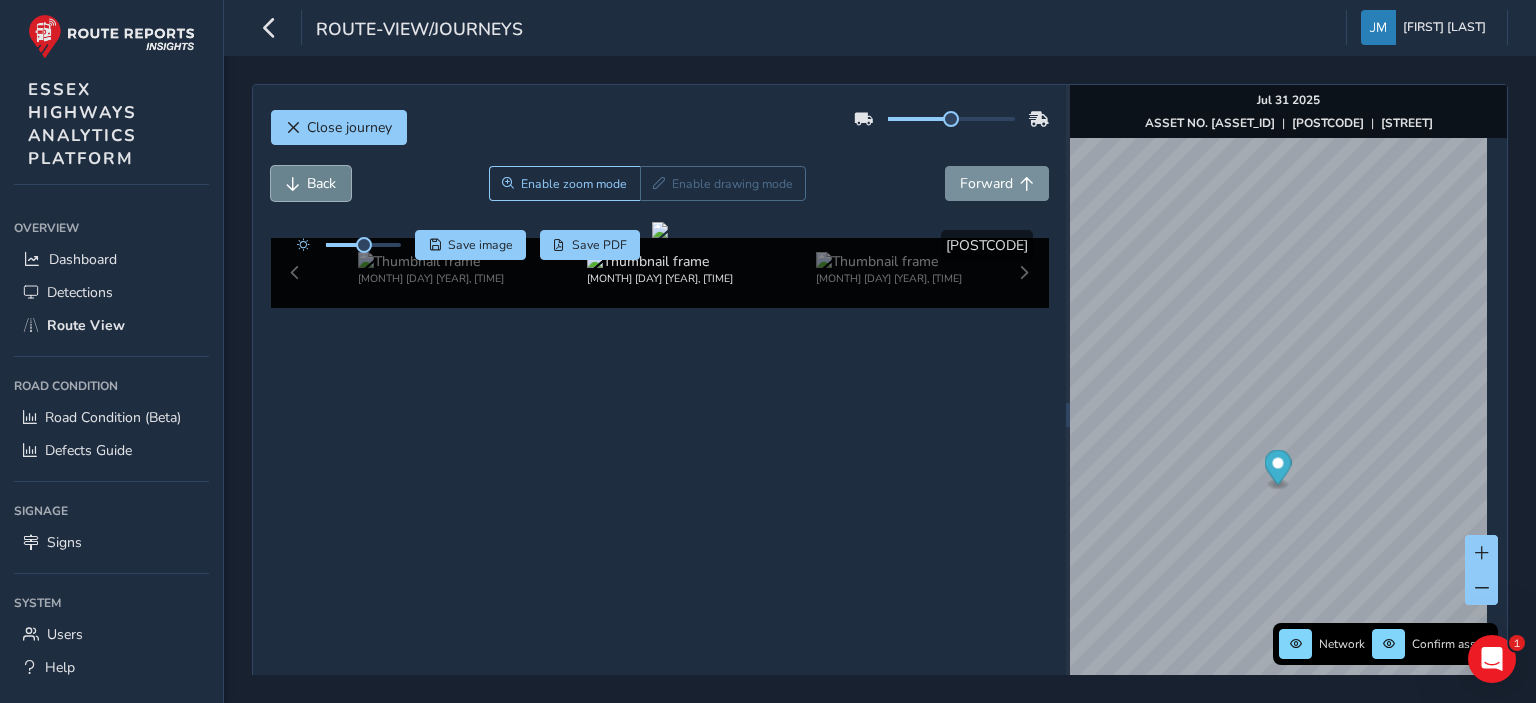 click on "Back" at bounding box center (321, 183) 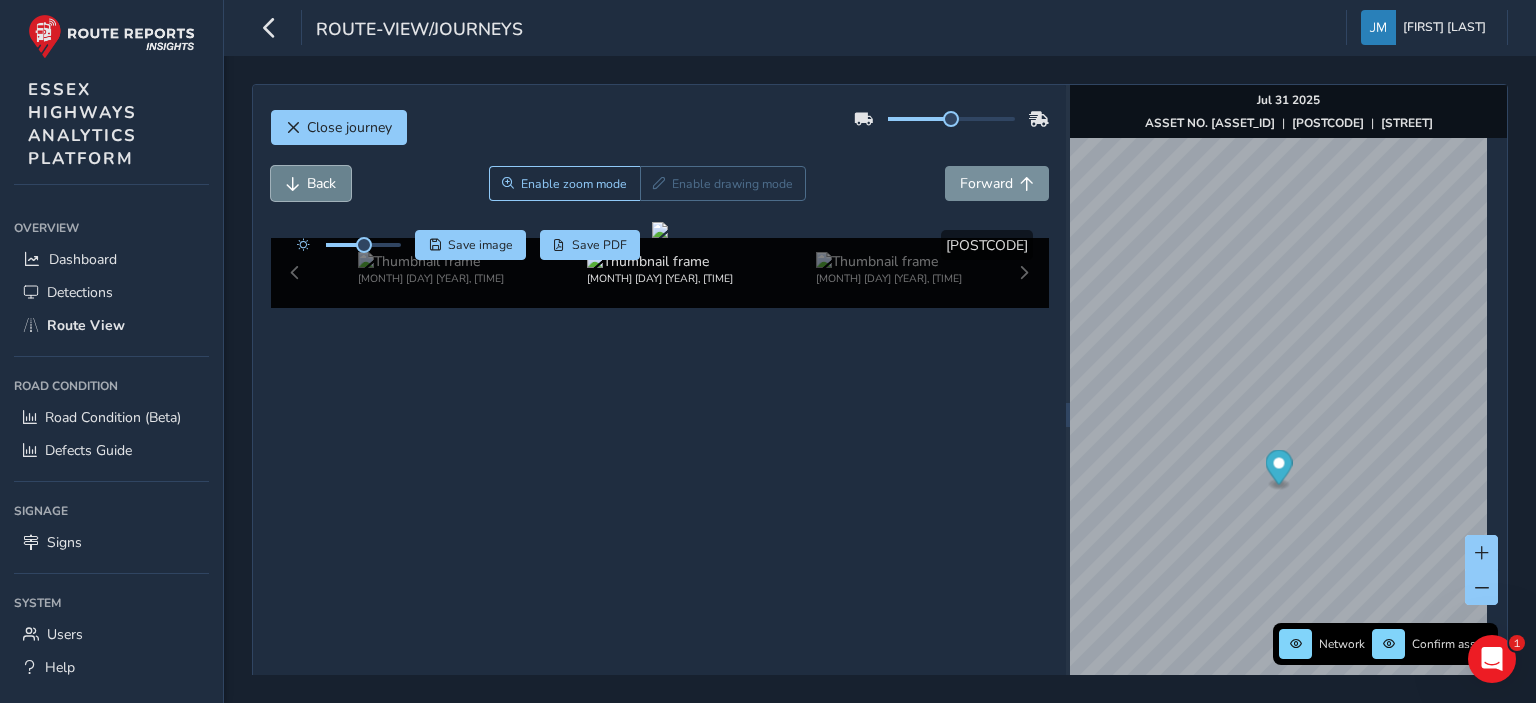 click on "Back" at bounding box center (321, 183) 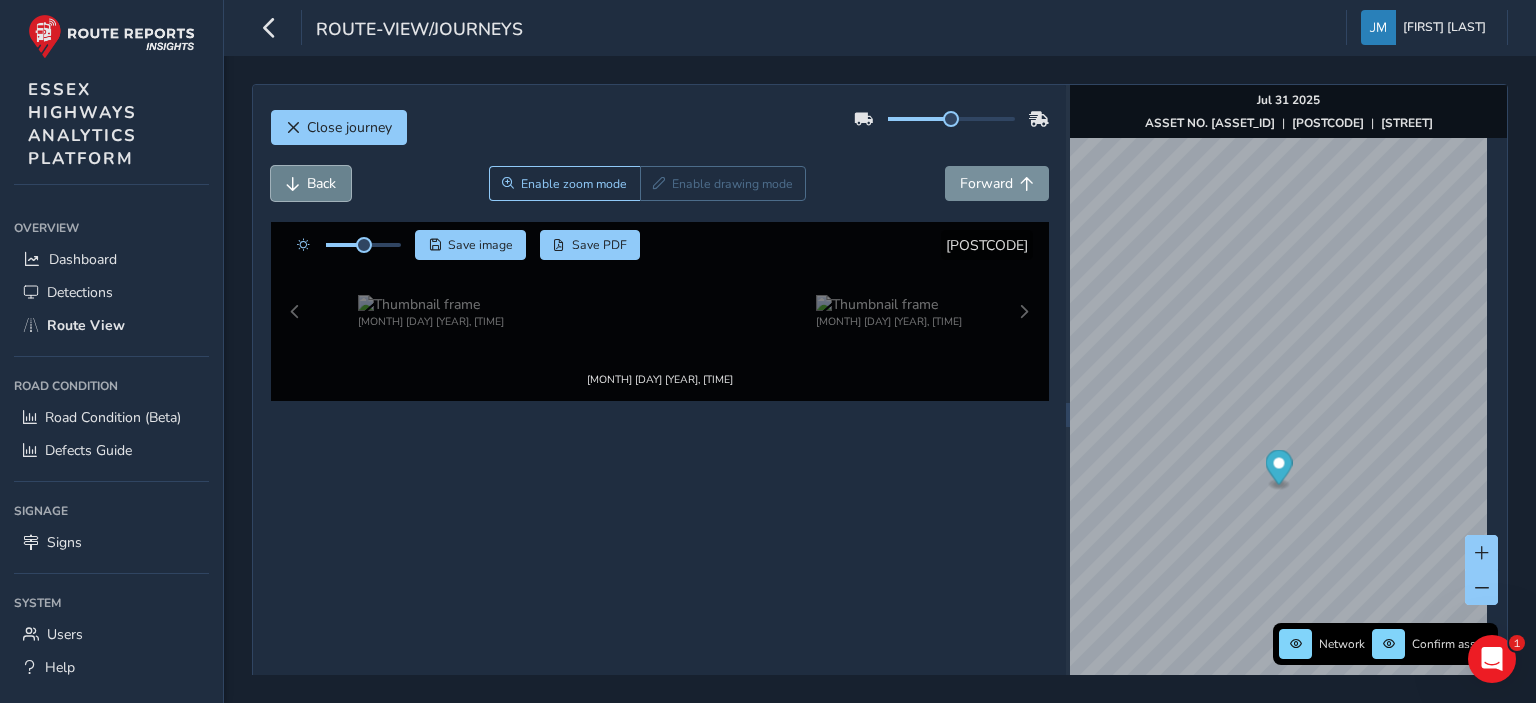 click on "Back" at bounding box center [321, 183] 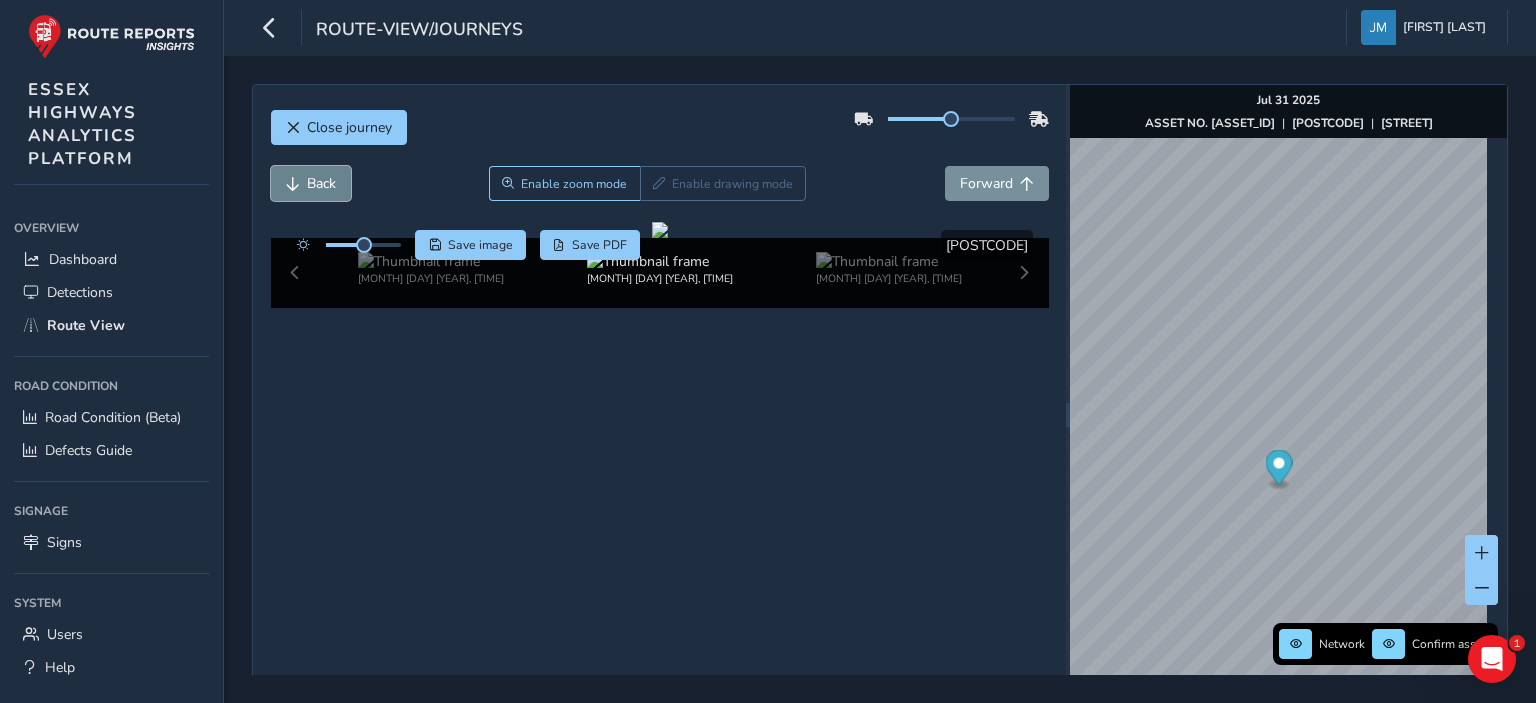 click on "Back" at bounding box center [321, 183] 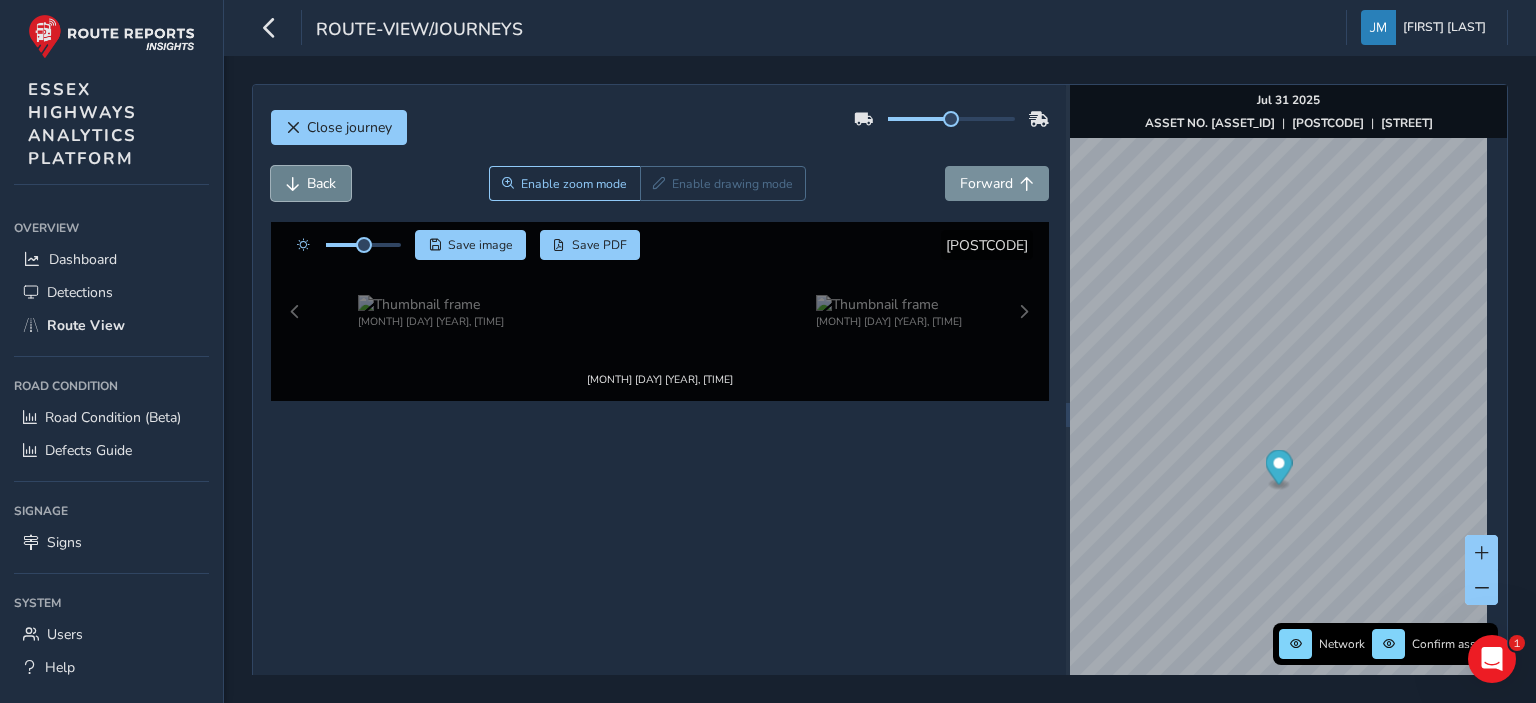 click on "Back" at bounding box center (321, 183) 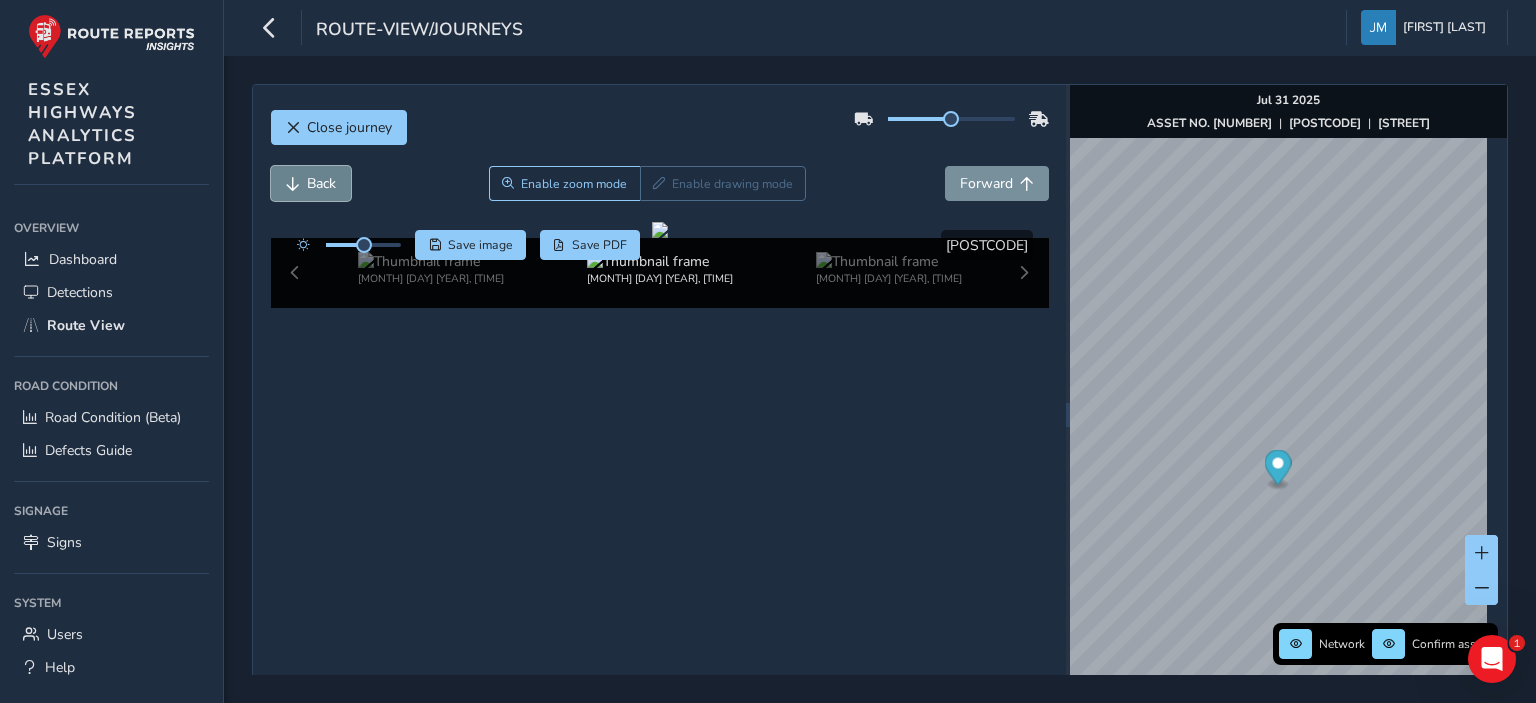 click on "Back" at bounding box center (321, 183) 